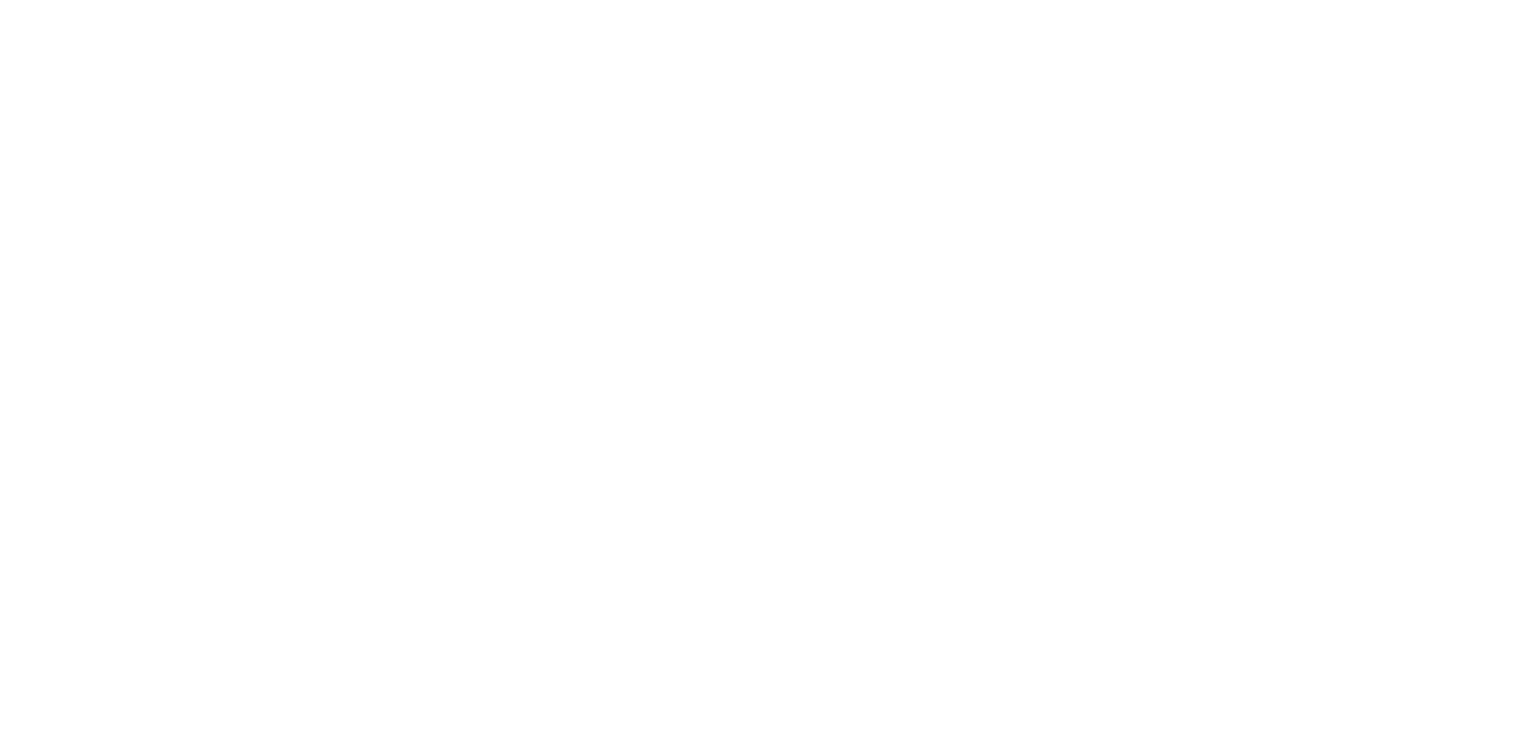 scroll, scrollTop: 0, scrollLeft: 0, axis: both 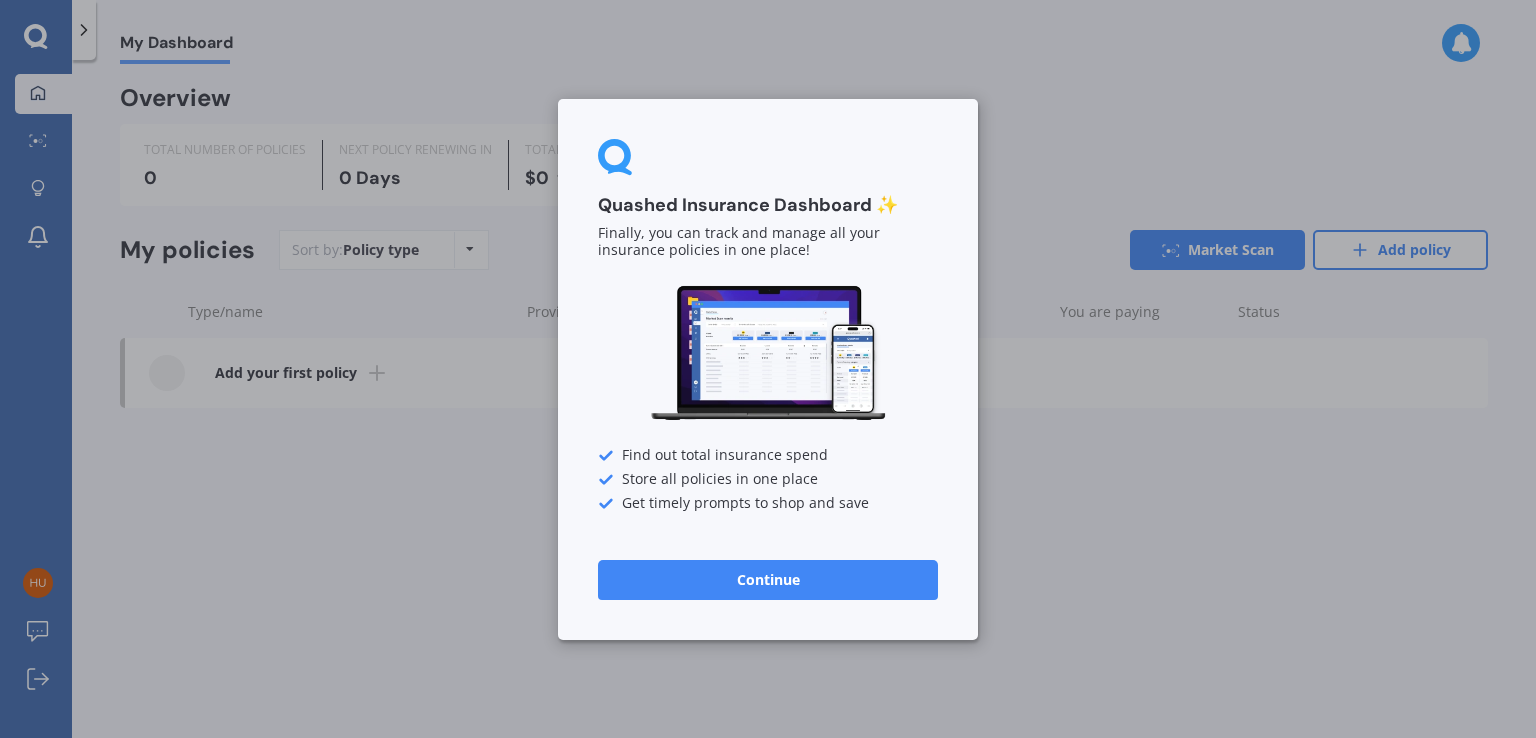 click on "Continue" at bounding box center (768, 579) 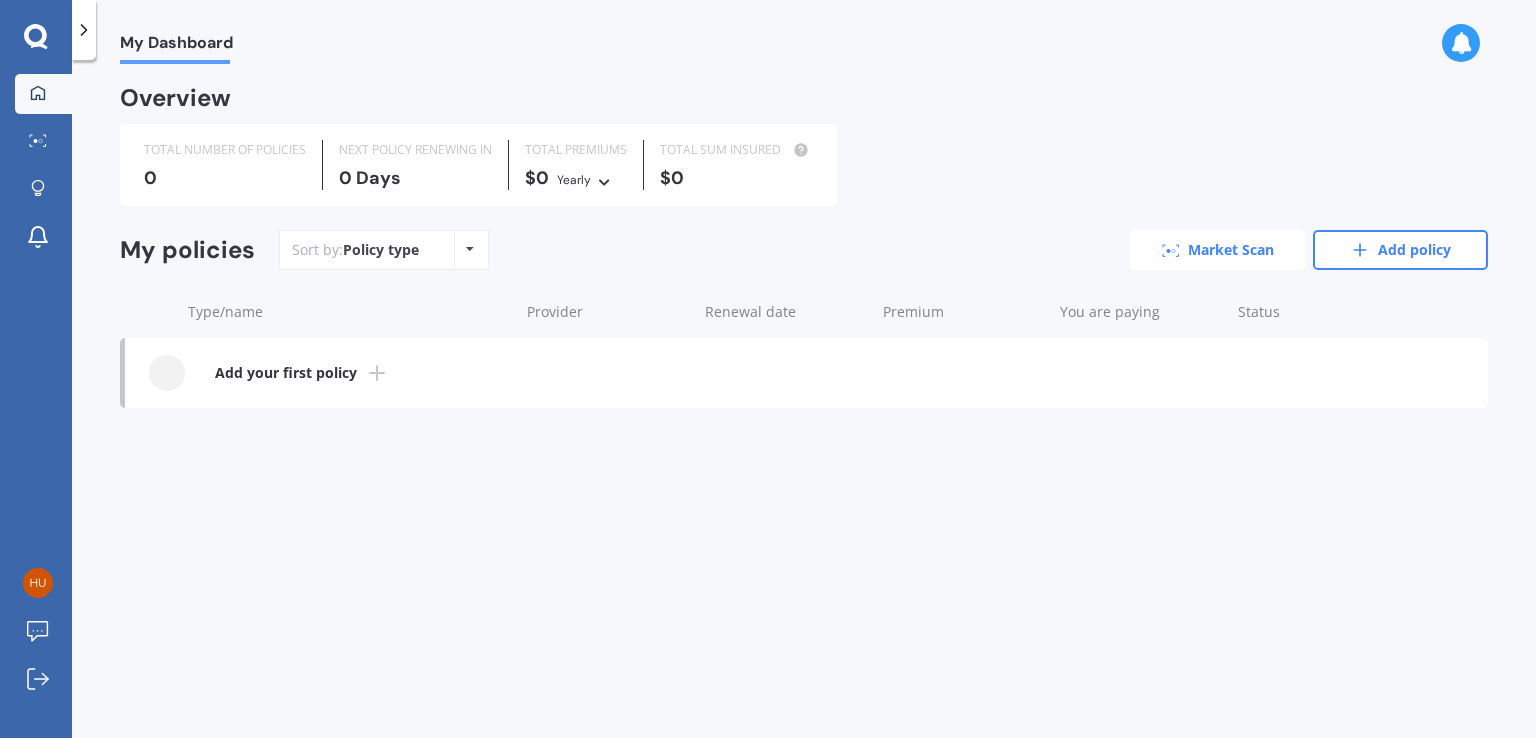 click on "Market Scan" at bounding box center [1217, 250] 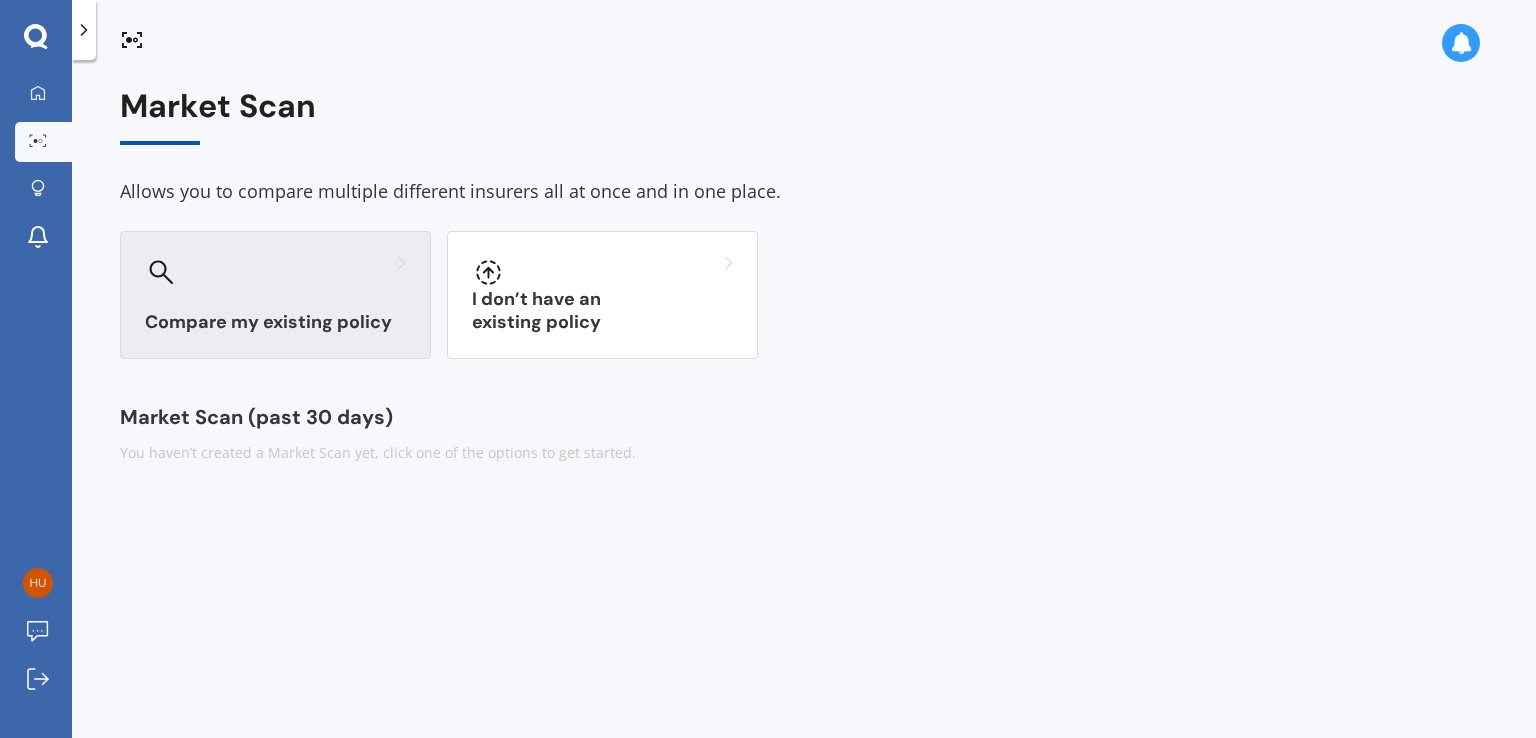 click on "Compare my existing policy" at bounding box center (275, 322) 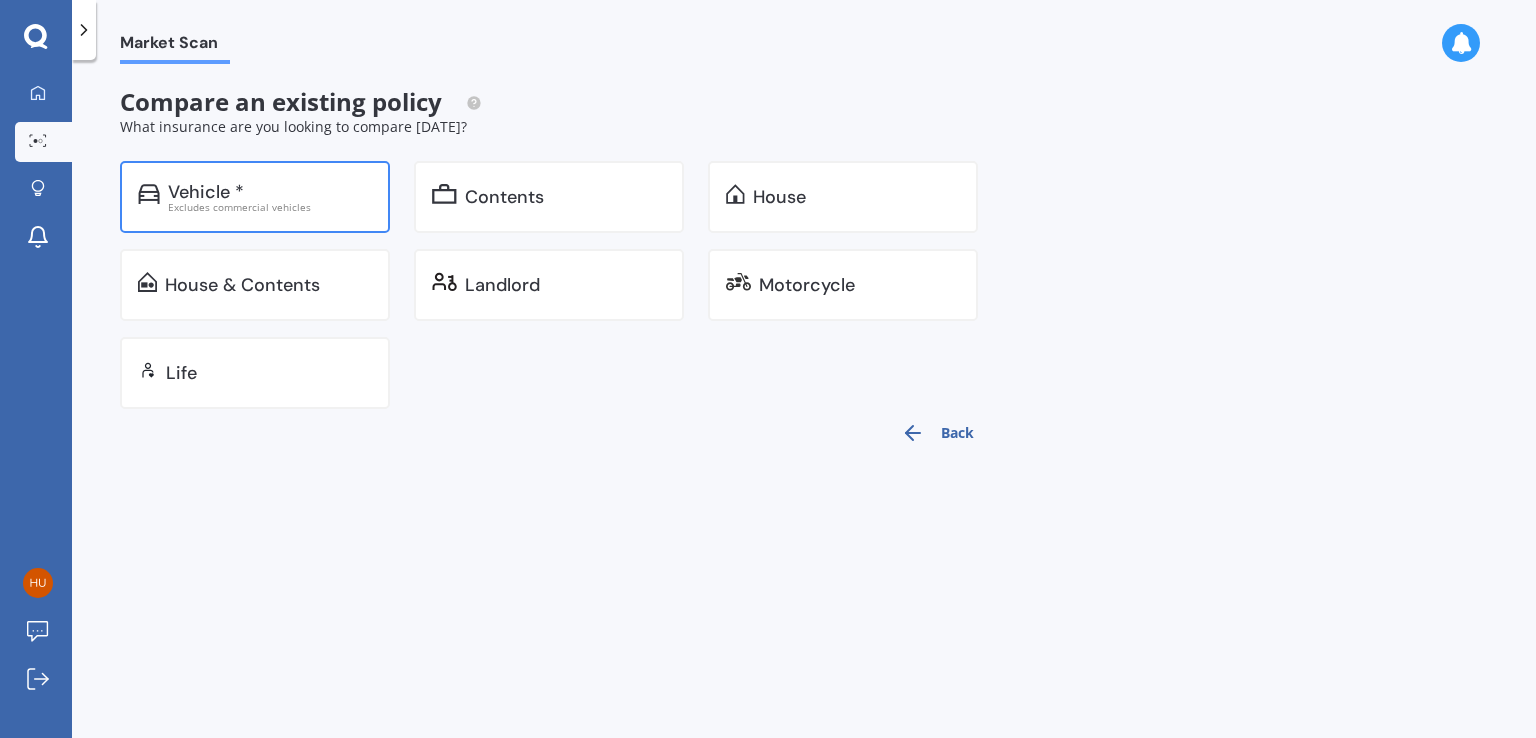 click on "Vehicle *" at bounding box center [206, 192] 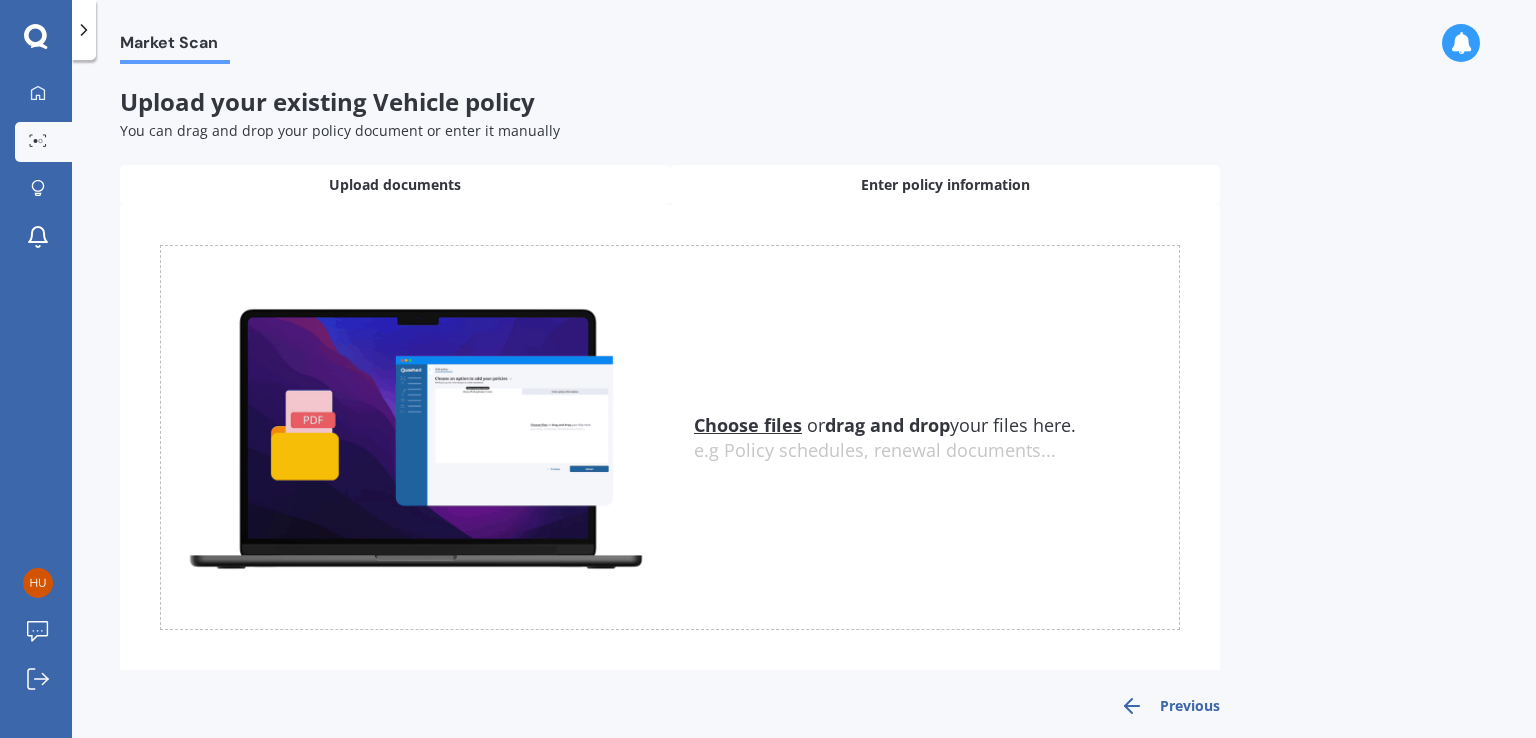 click on "Enter policy information" at bounding box center [945, 185] 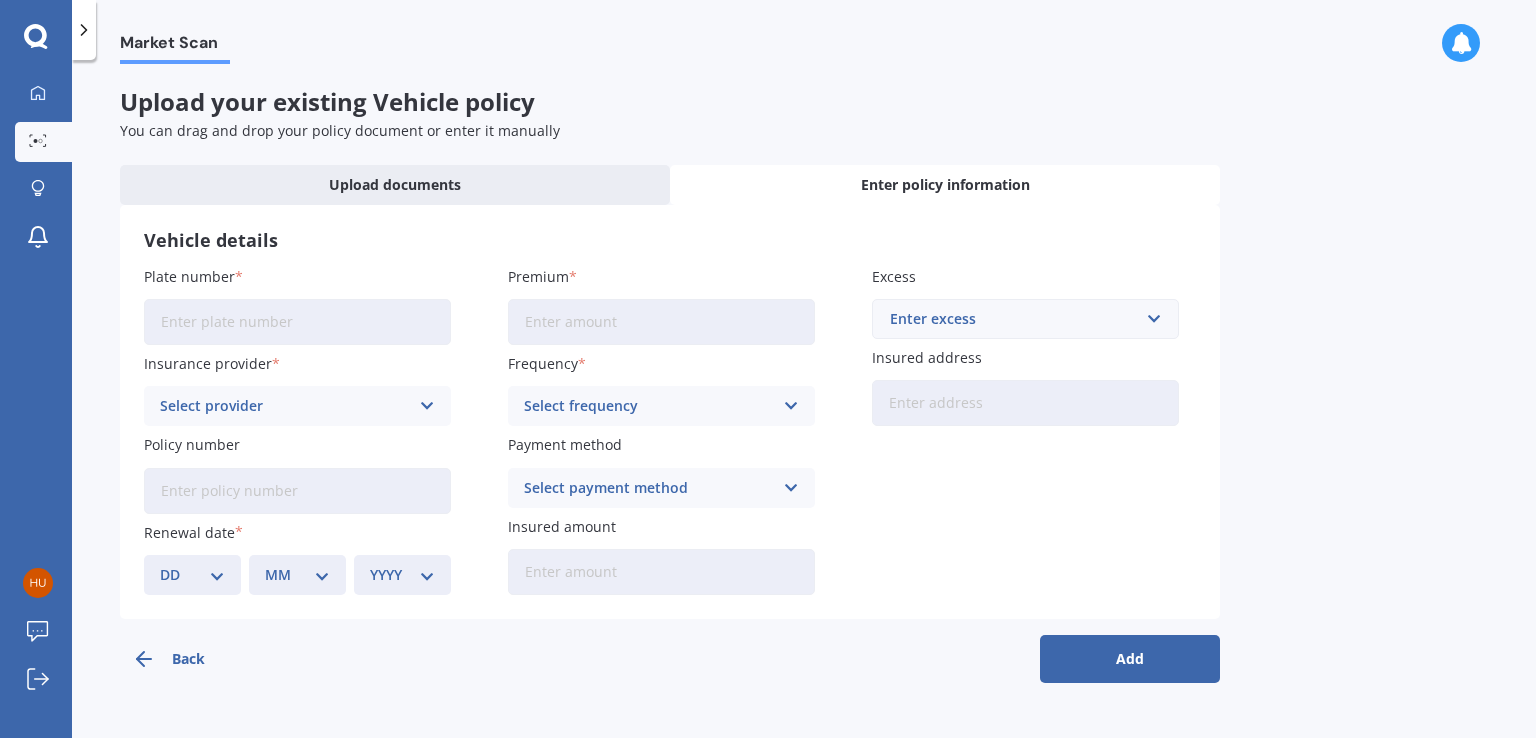 click on "Plate number" at bounding box center [297, 322] 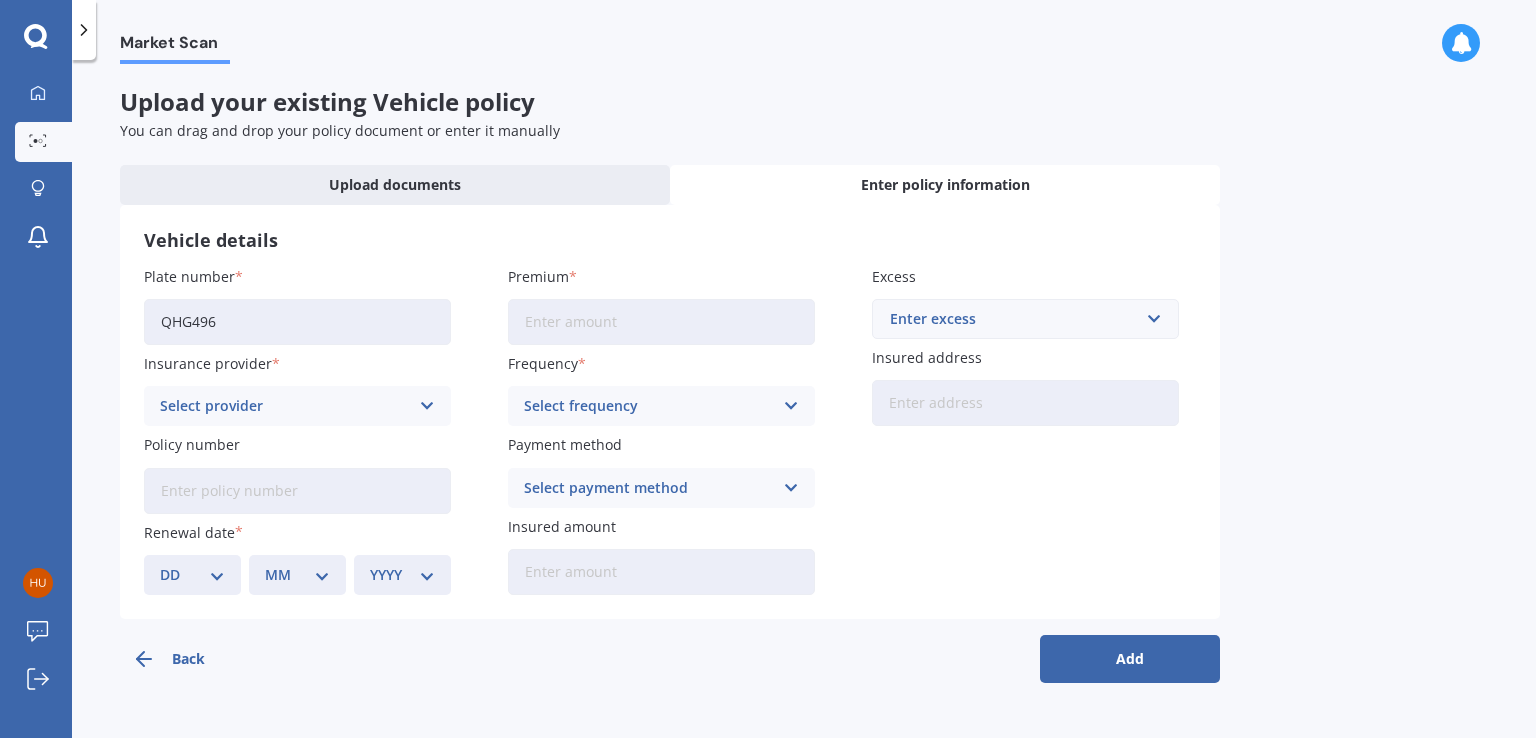 type on "QHG496" 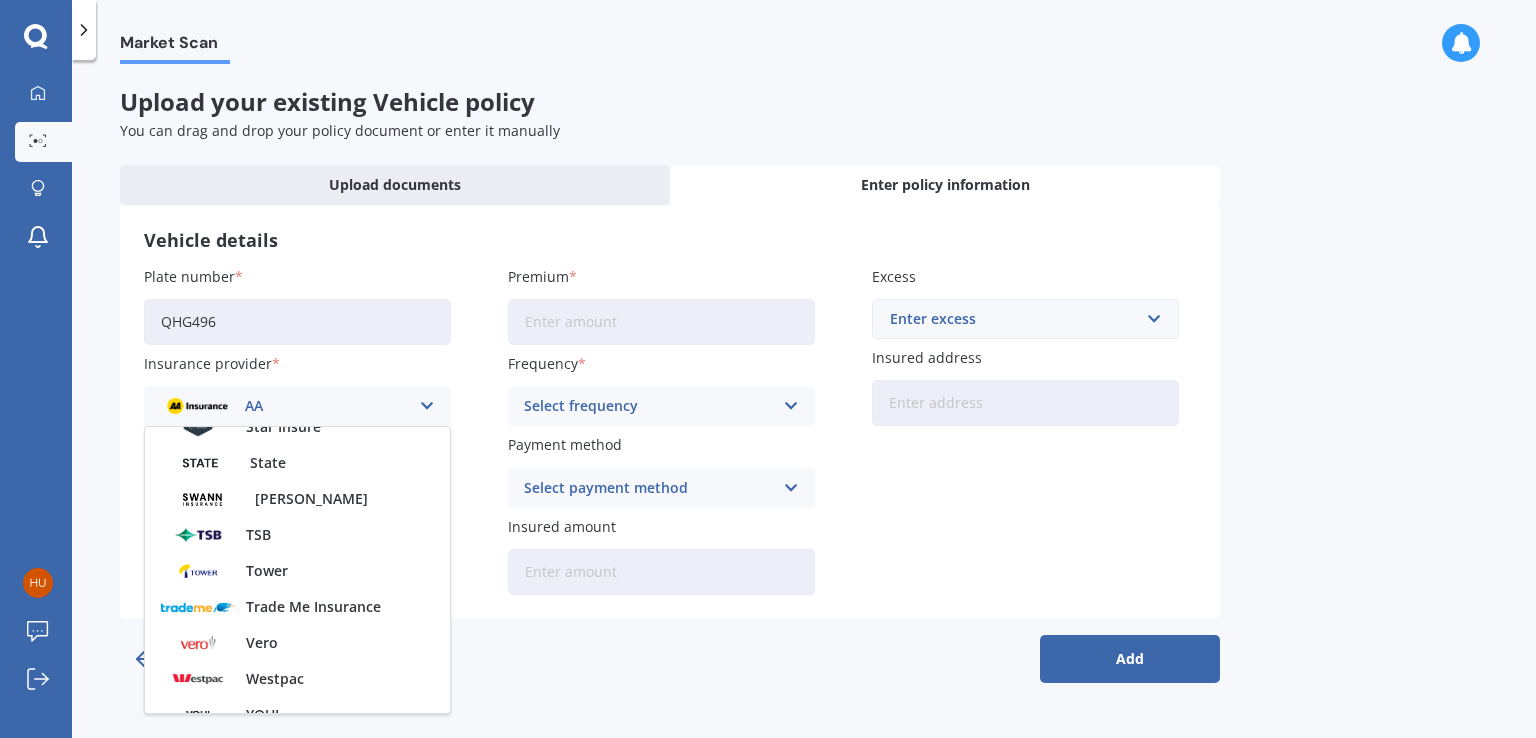 scroll, scrollTop: 865, scrollLeft: 0, axis: vertical 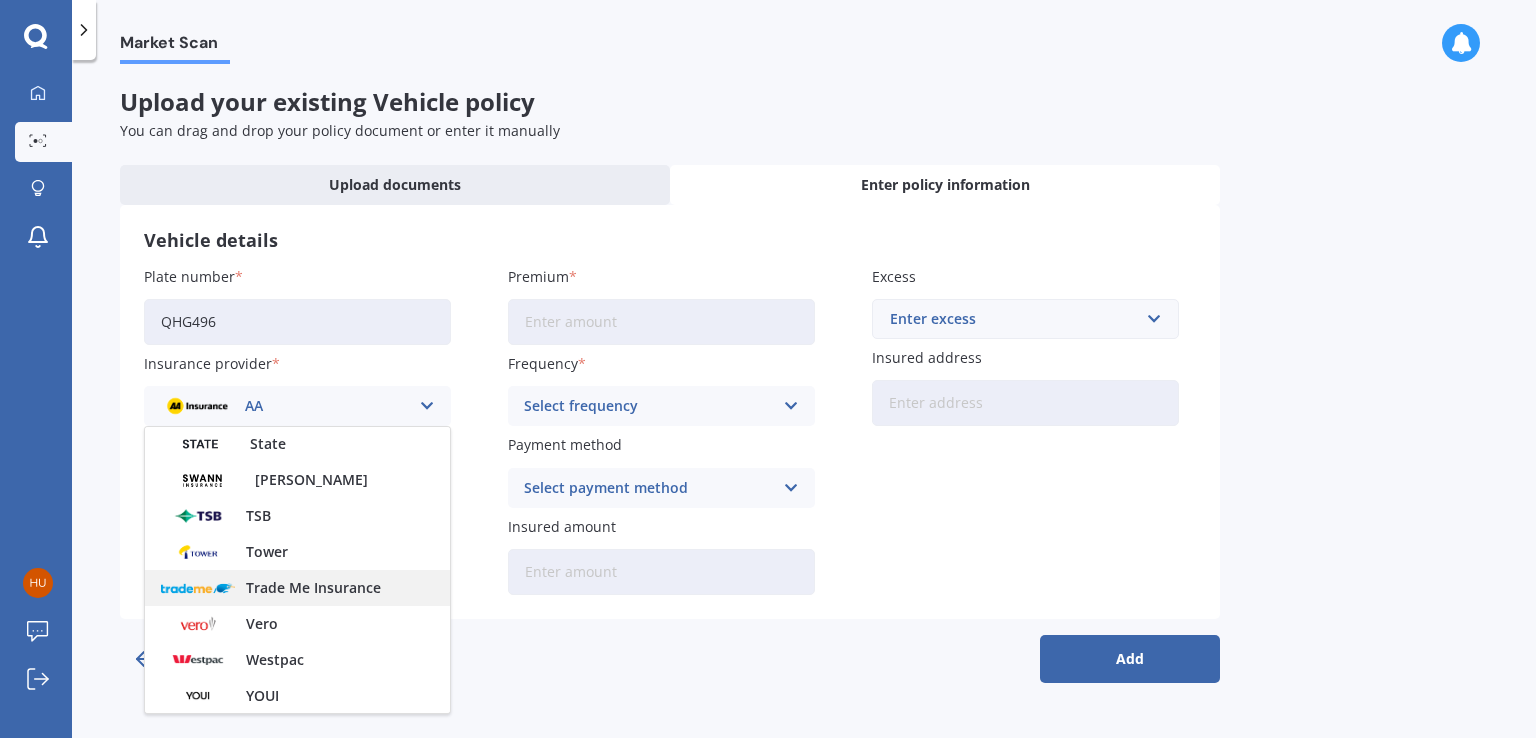 click on "Trade Me Insurance" at bounding box center (313, 588) 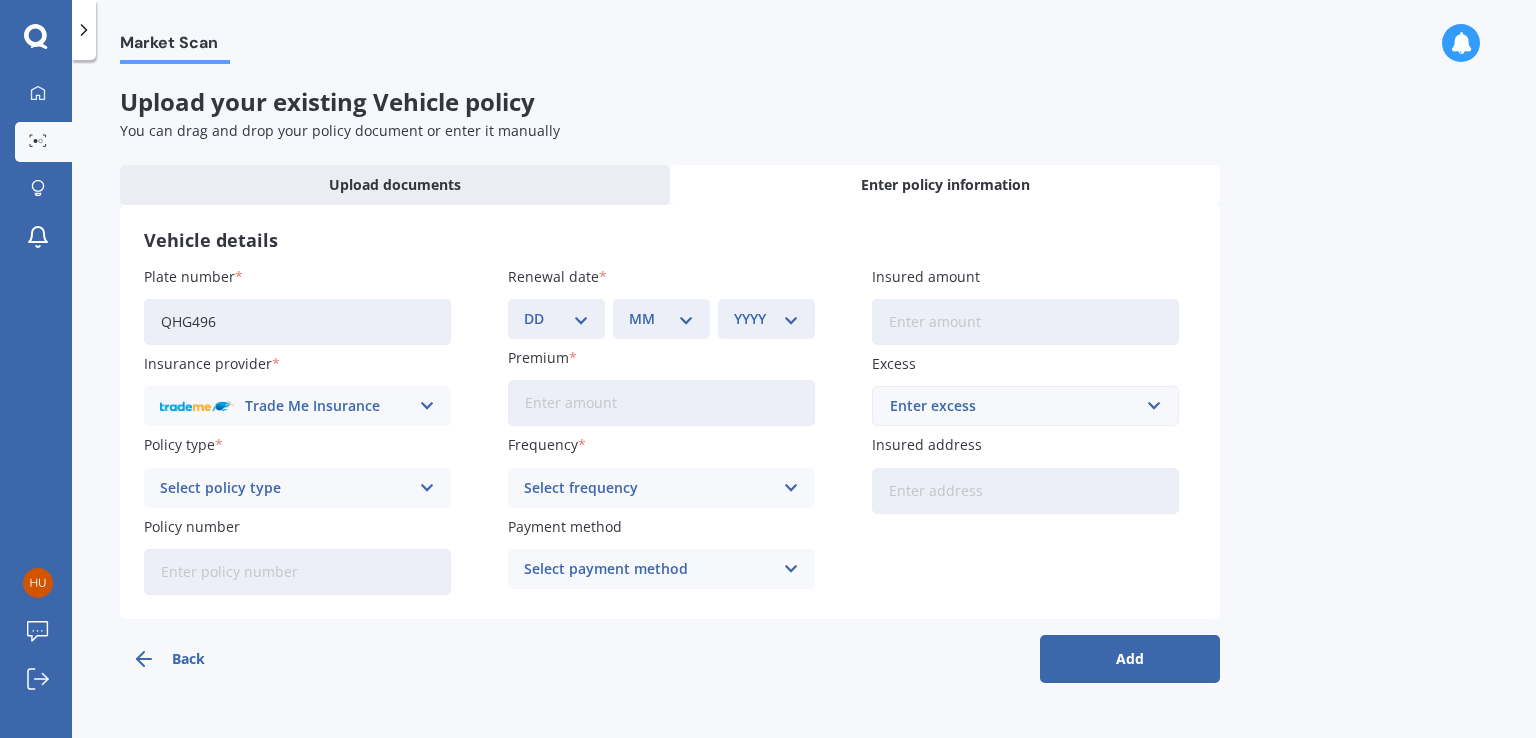 click at bounding box center (427, 488) 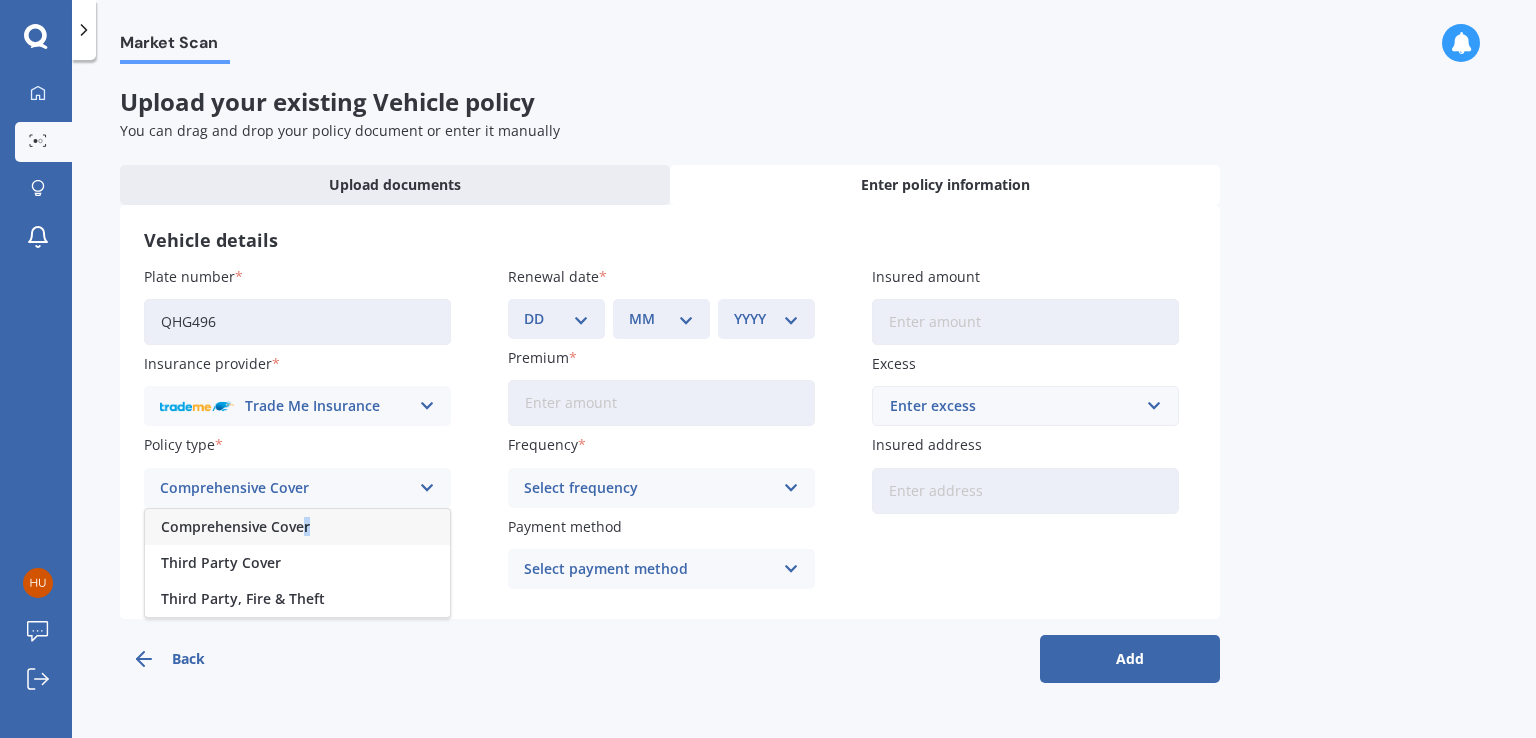 click on "Comprehensive Cover" at bounding box center [235, 527] 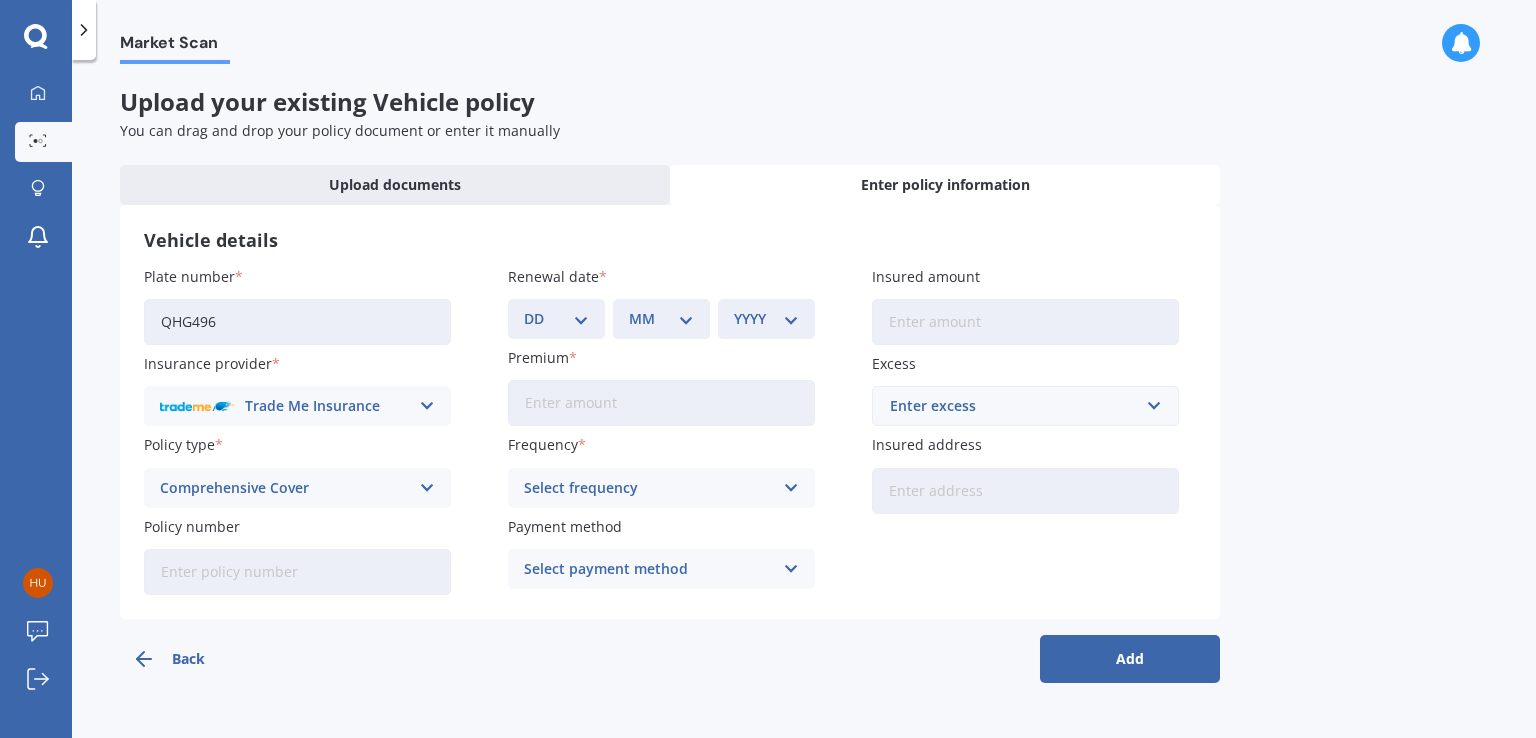 click on "Policy number" at bounding box center [297, 572] 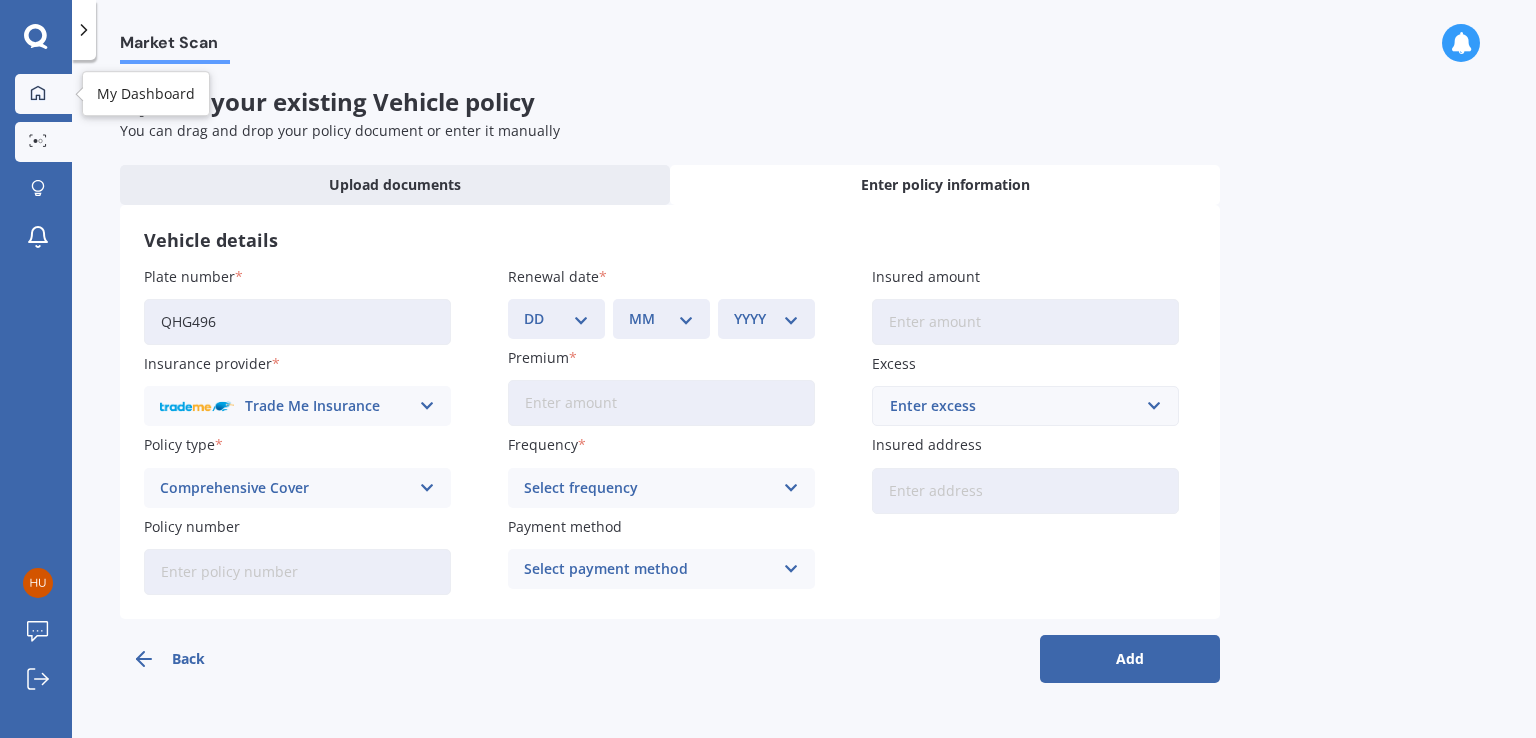 click 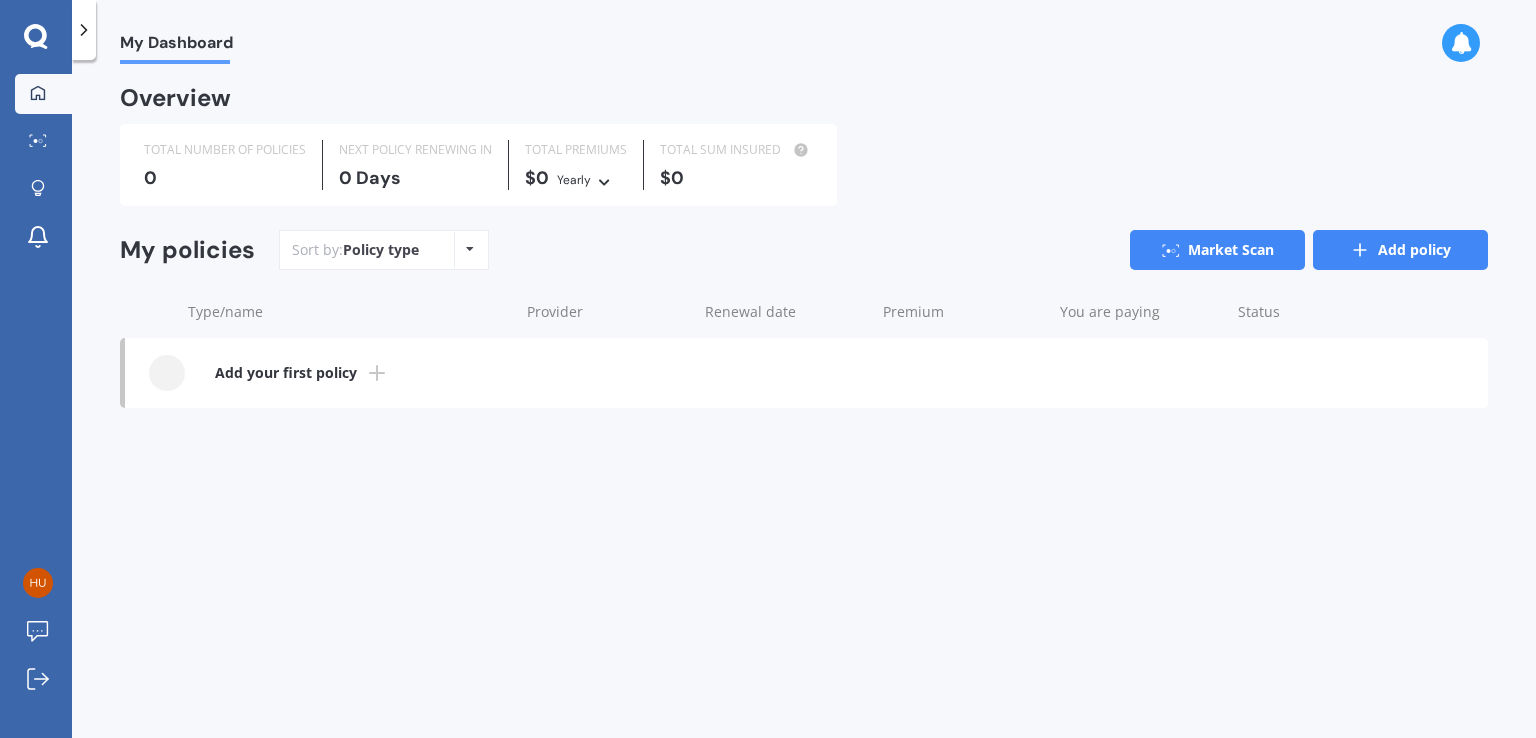 click on "Add policy" at bounding box center (1400, 250) 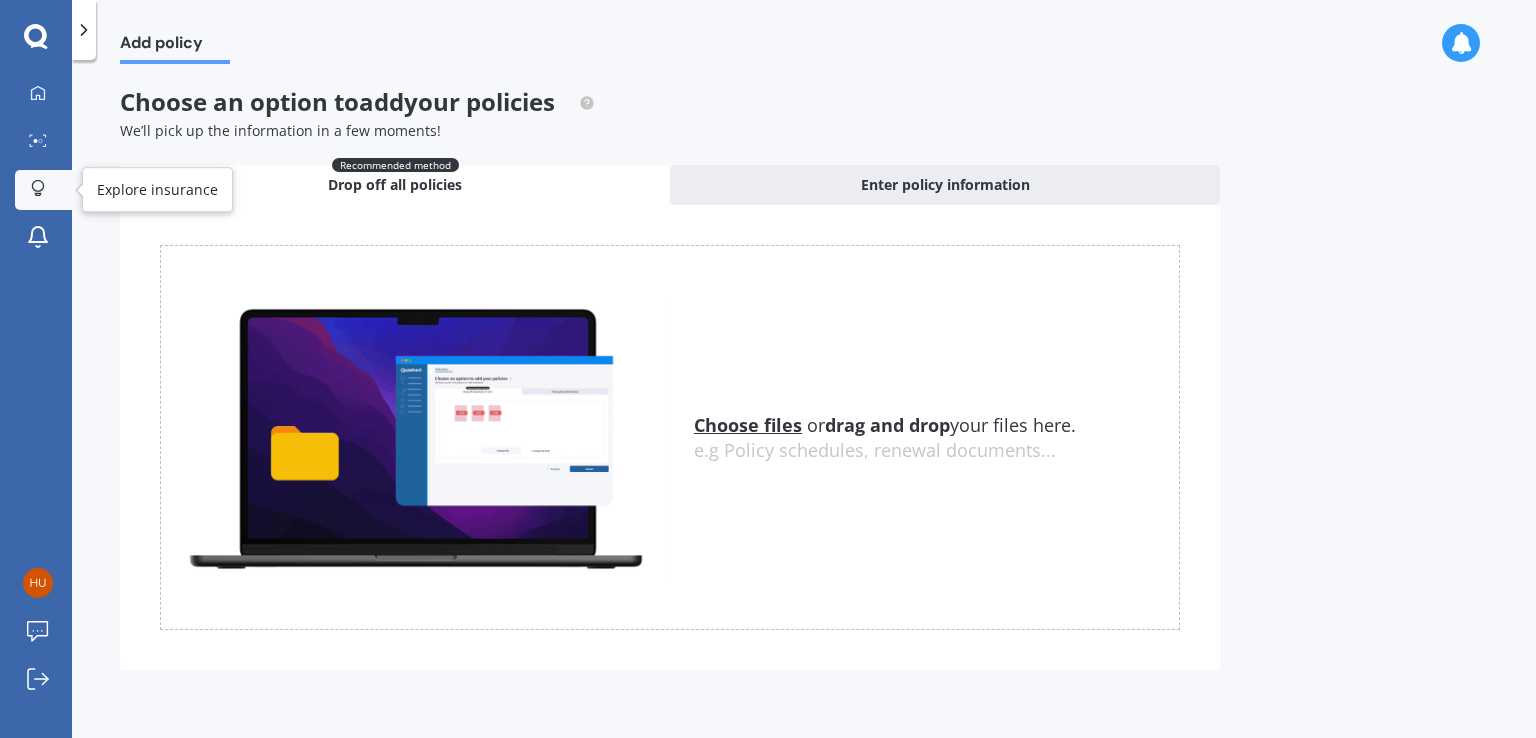 click 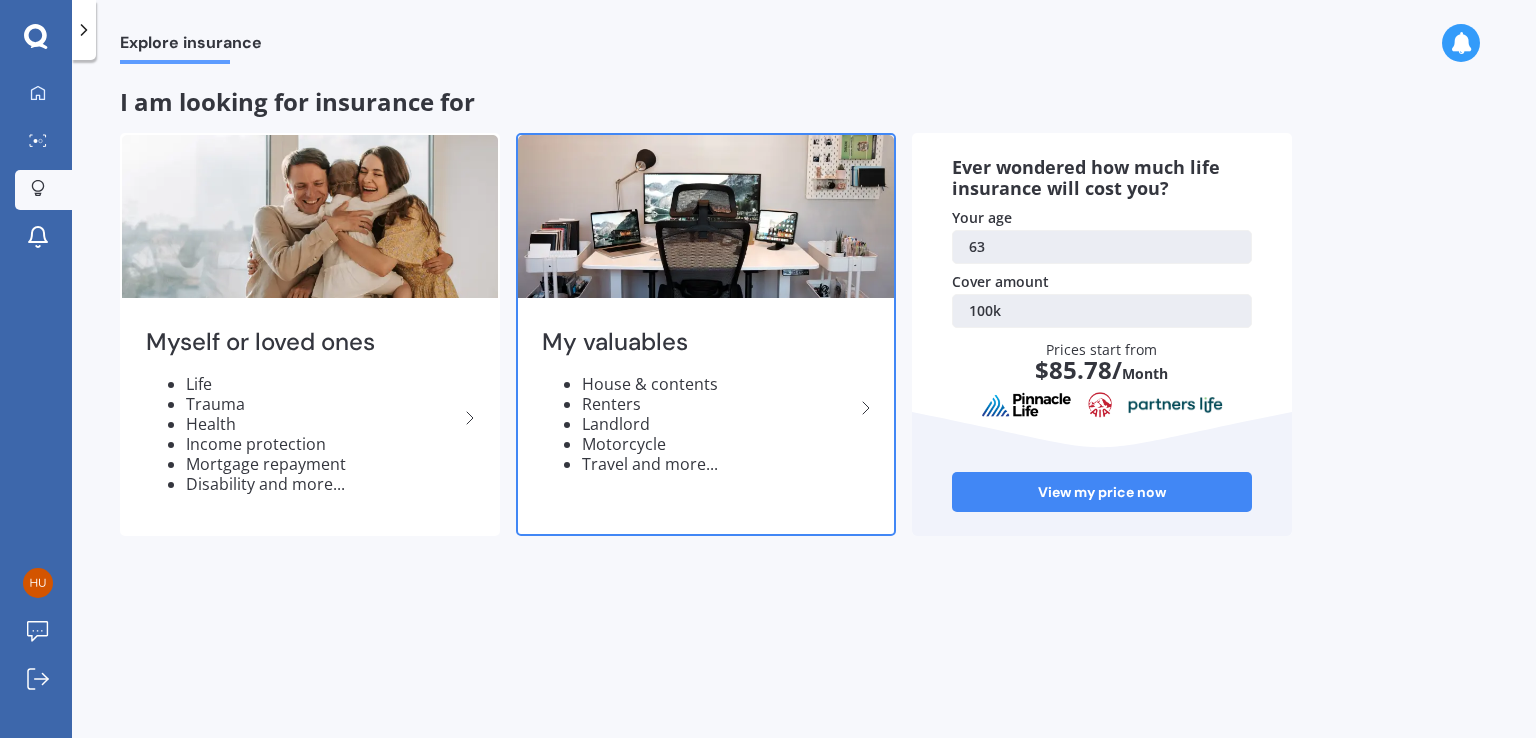 click 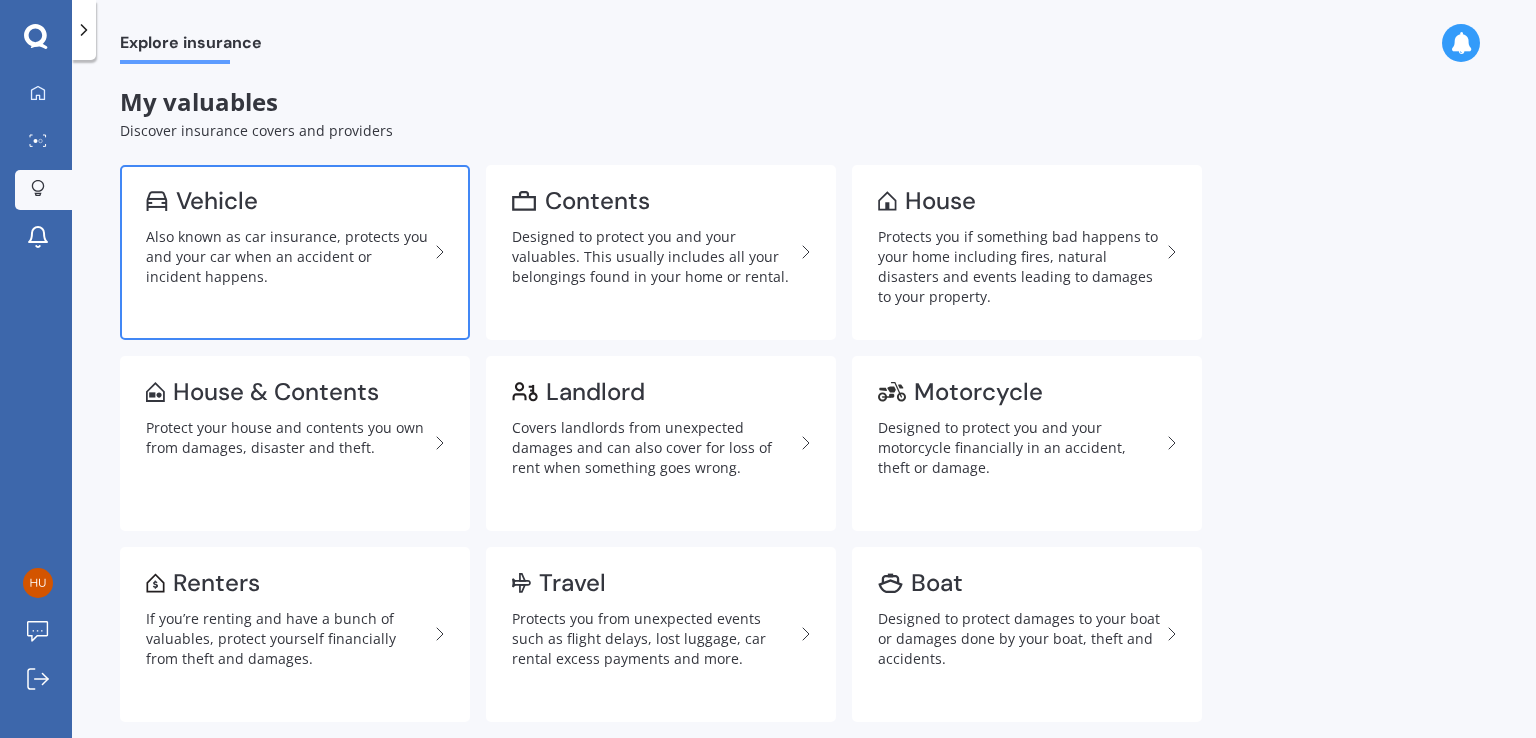 click on "Vehicle" at bounding box center (217, 201) 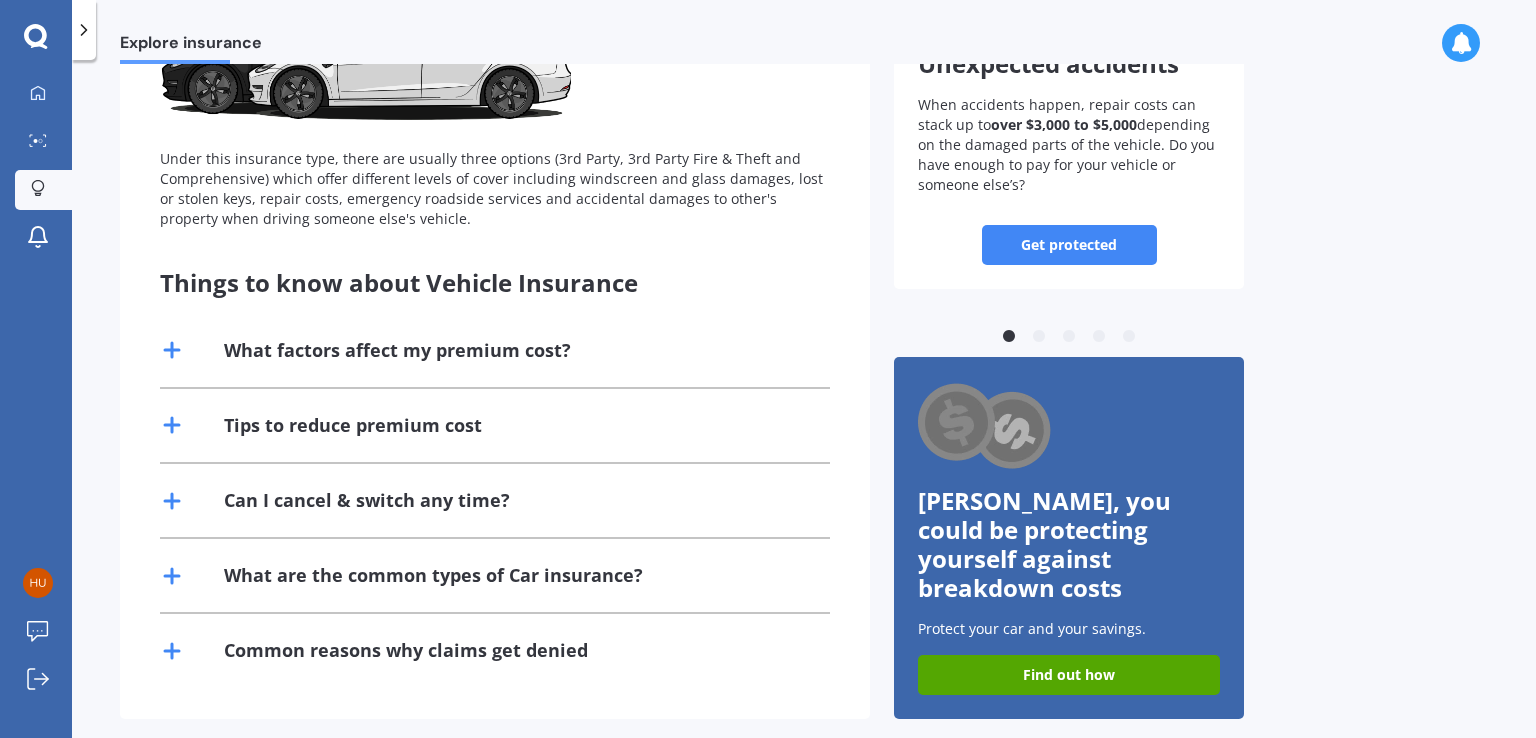 scroll, scrollTop: 0, scrollLeft: 0, axis: both 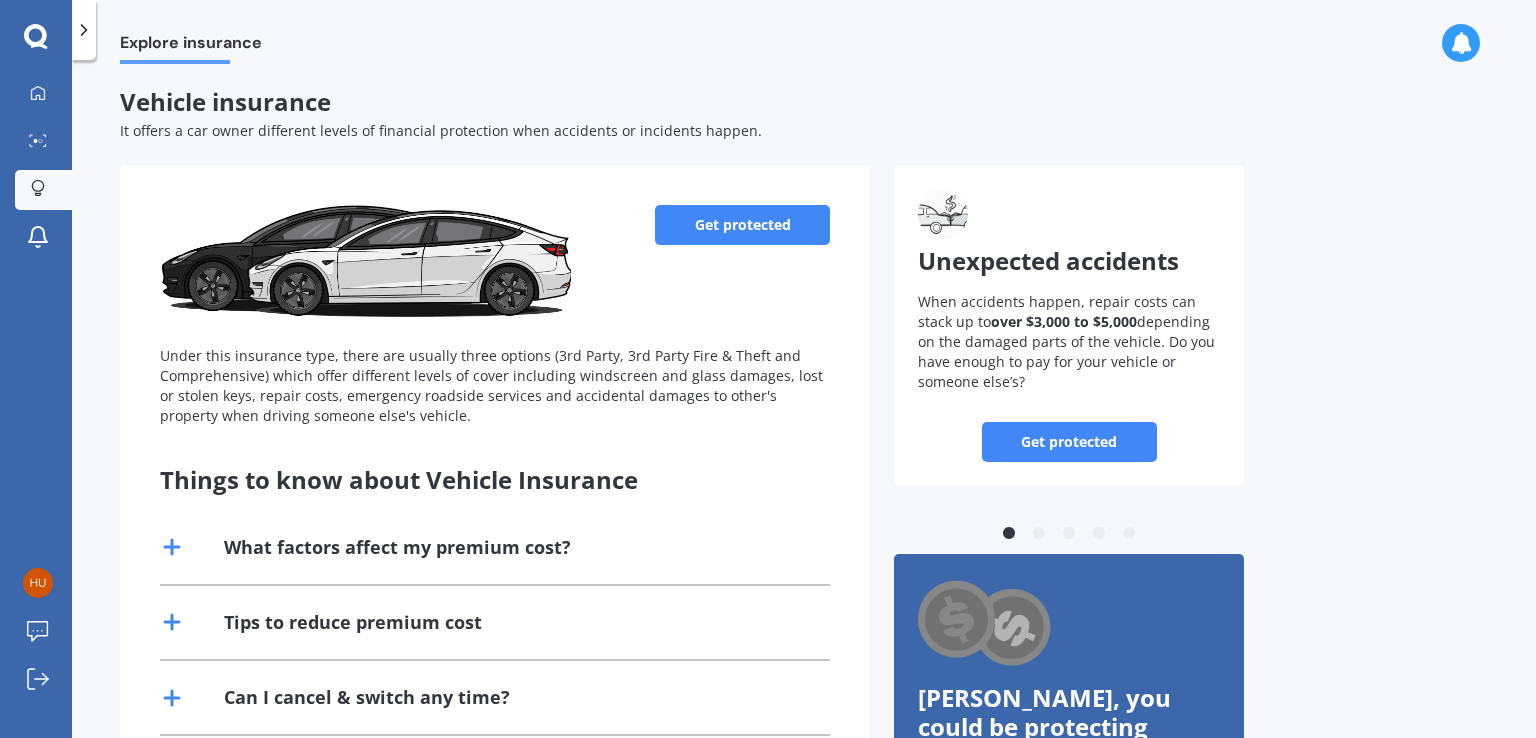 click on "Get protected" at bounding box center [742, 225] 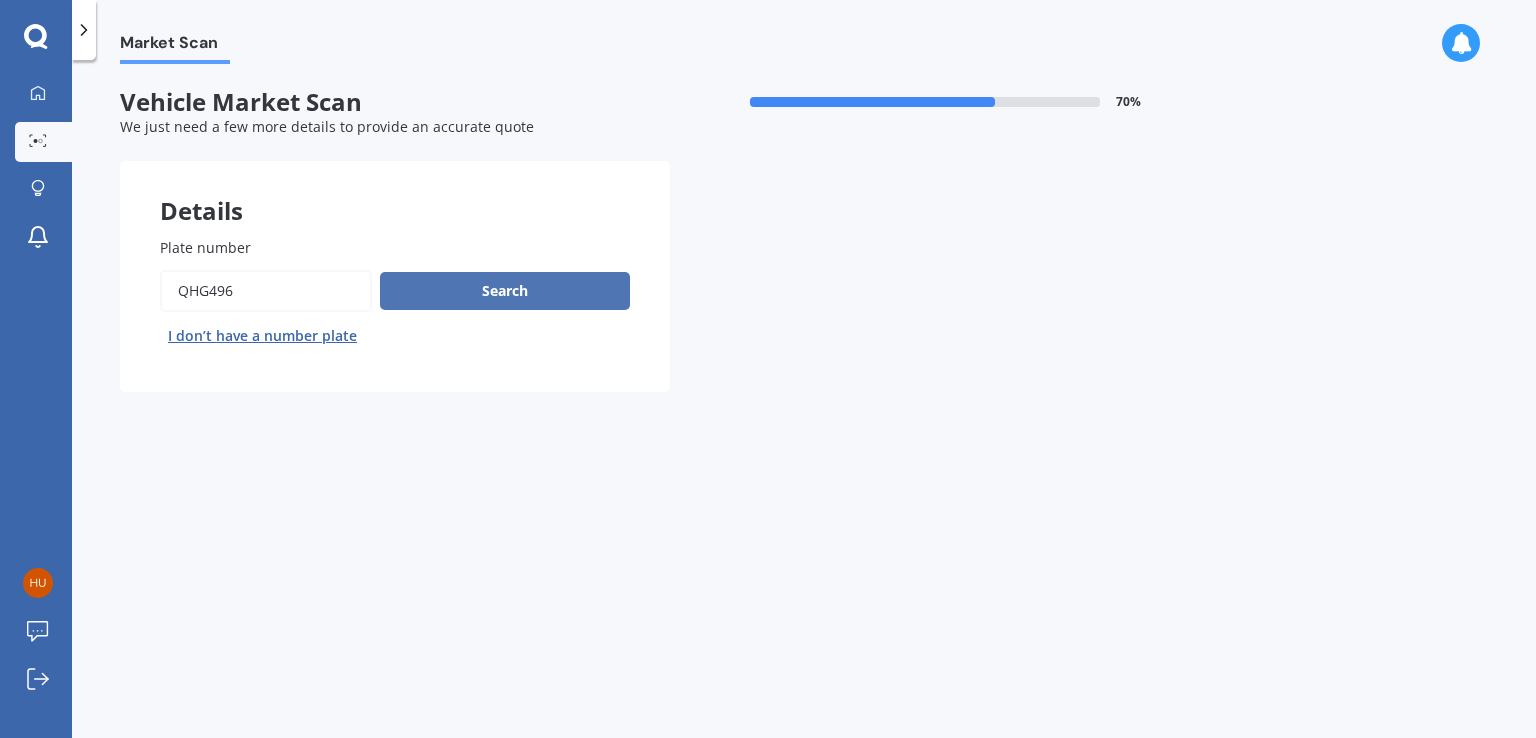 click on "Search" at bounding box center (505, 291) 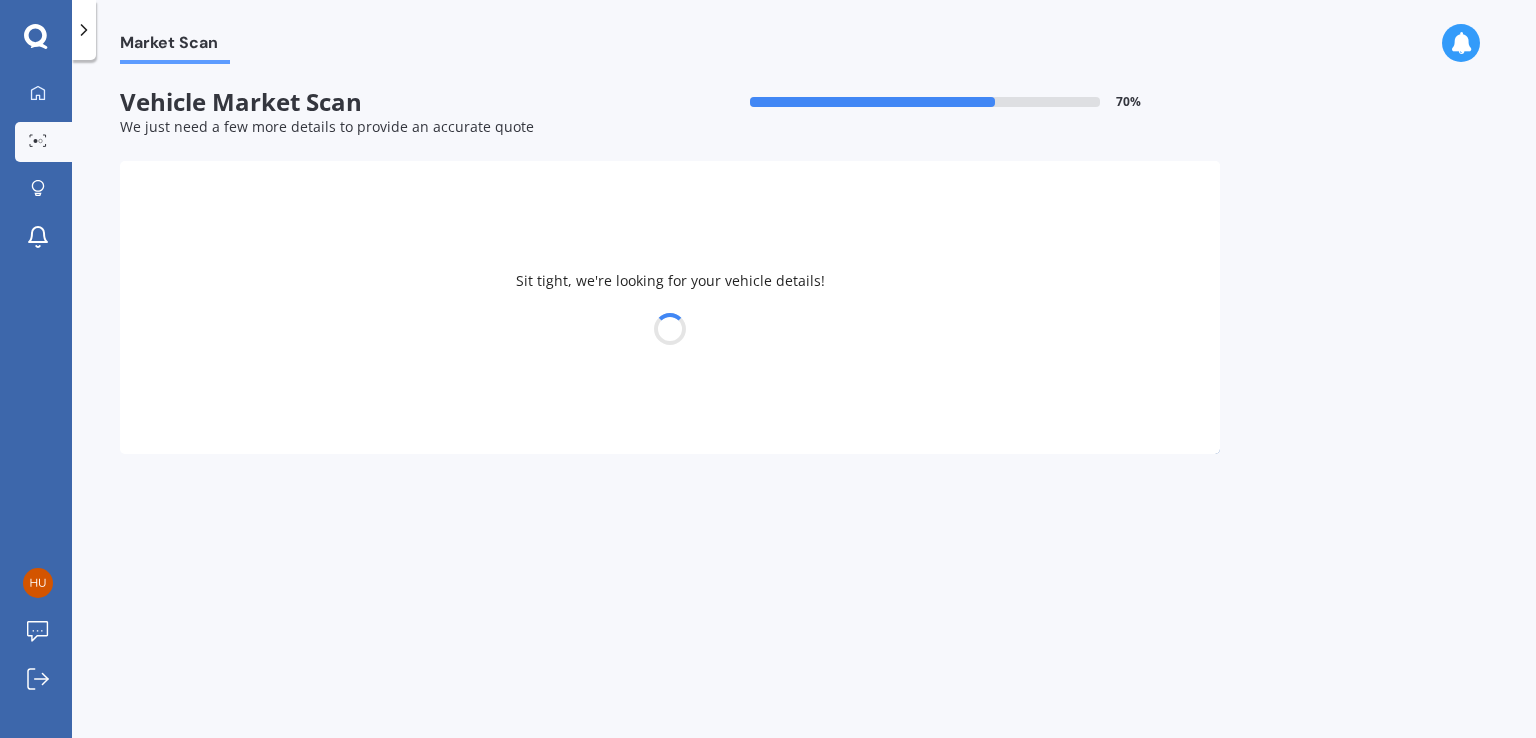 select on "HONDA" 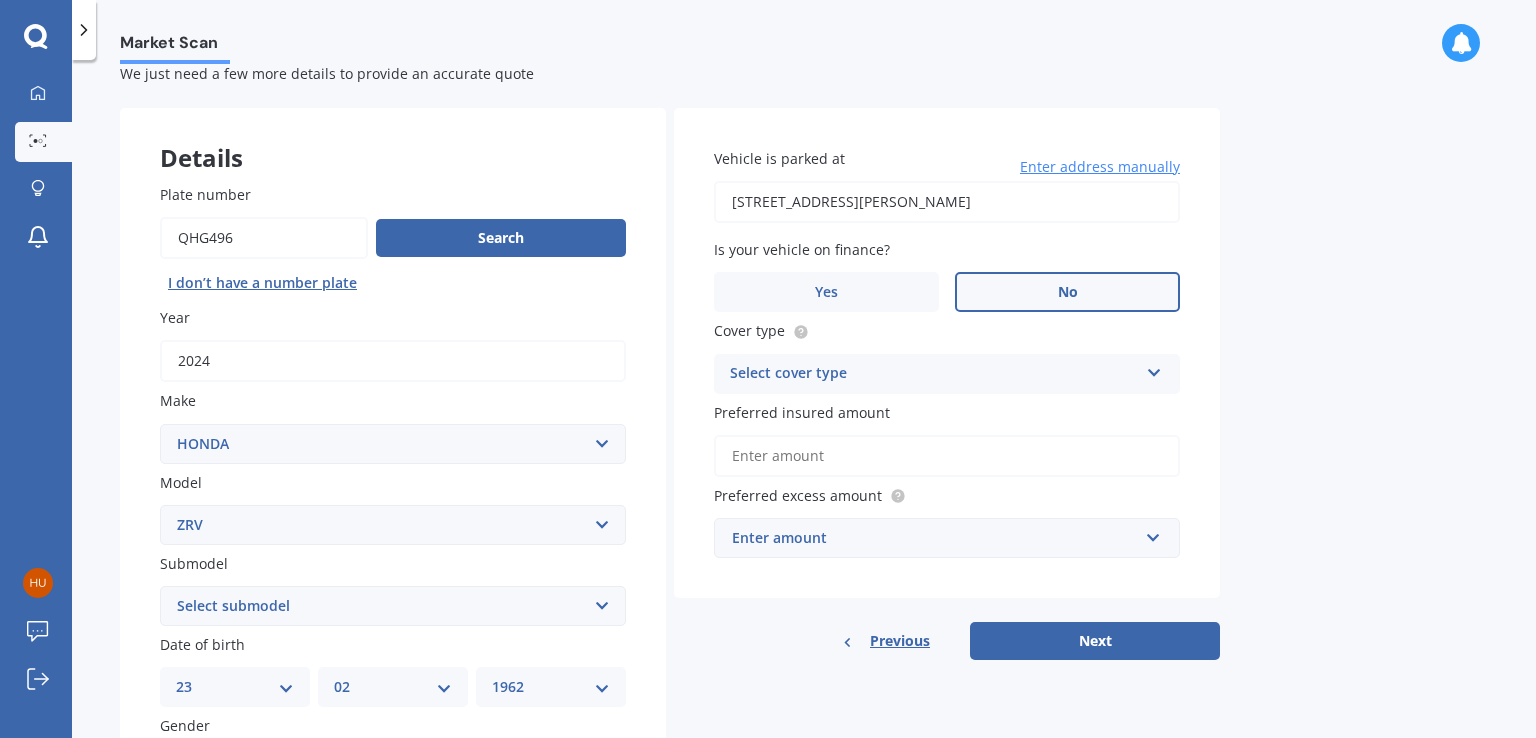 scroll, scrollTop: 200, scrollLeft: 0, axis: vertical 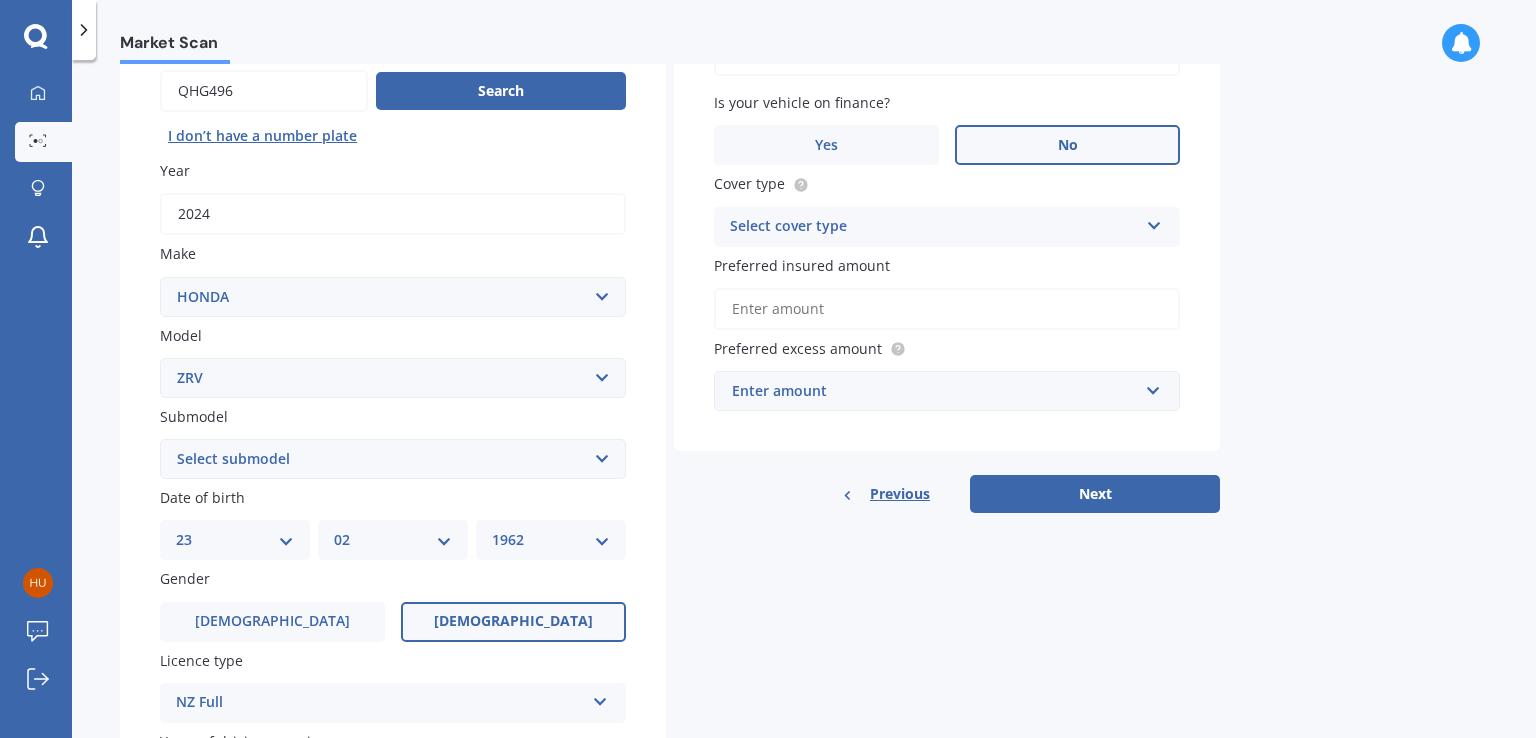 click on "Select submodel Hybrid 4WD" at bounding box center [393, 459] 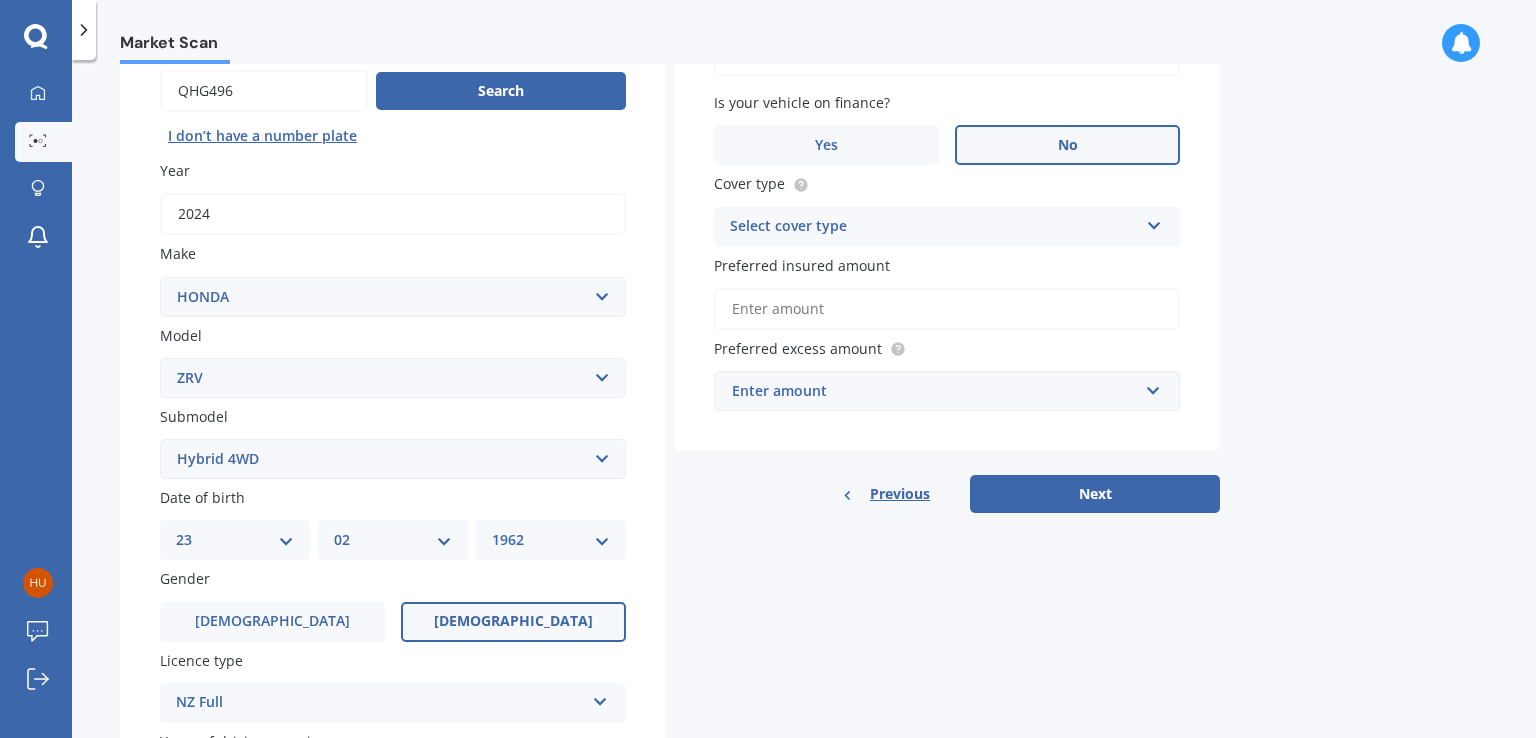 click on "Select submodel Hybrid 4WD" at bounding box center [393, 459] 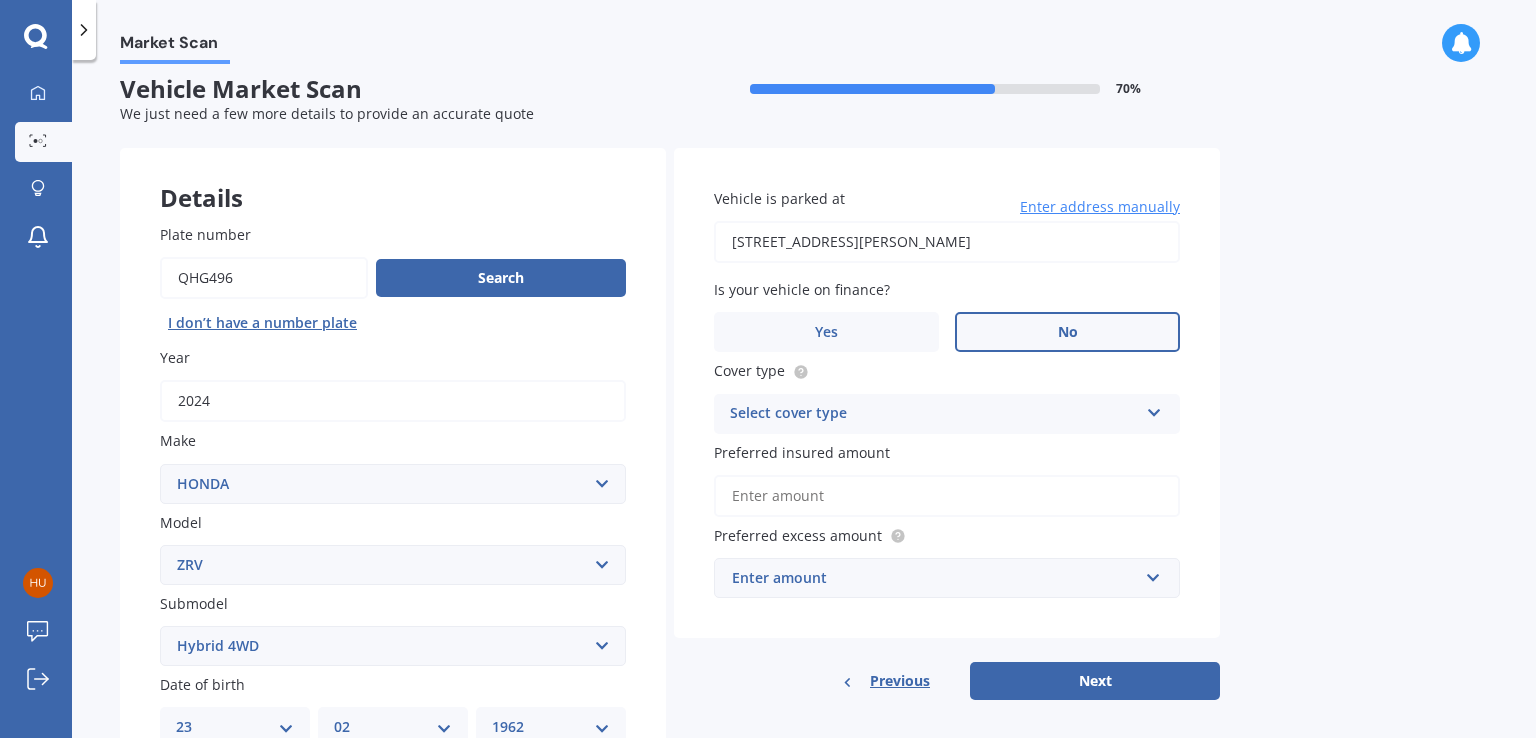 scroll, scrollTop: 0, scrollLeft: 0, axis: both 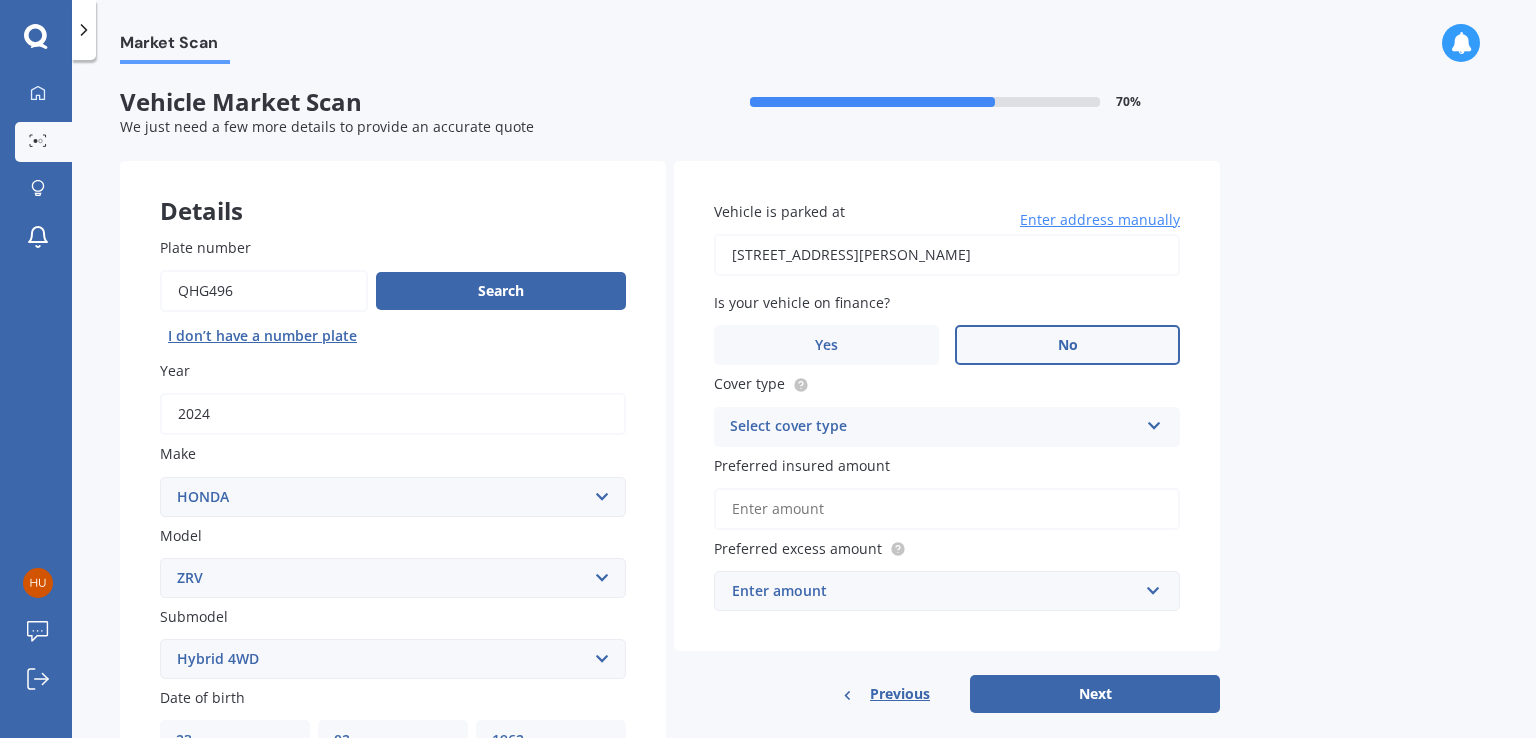 click on "Enter address manually" at bounding box center [1100, 220] 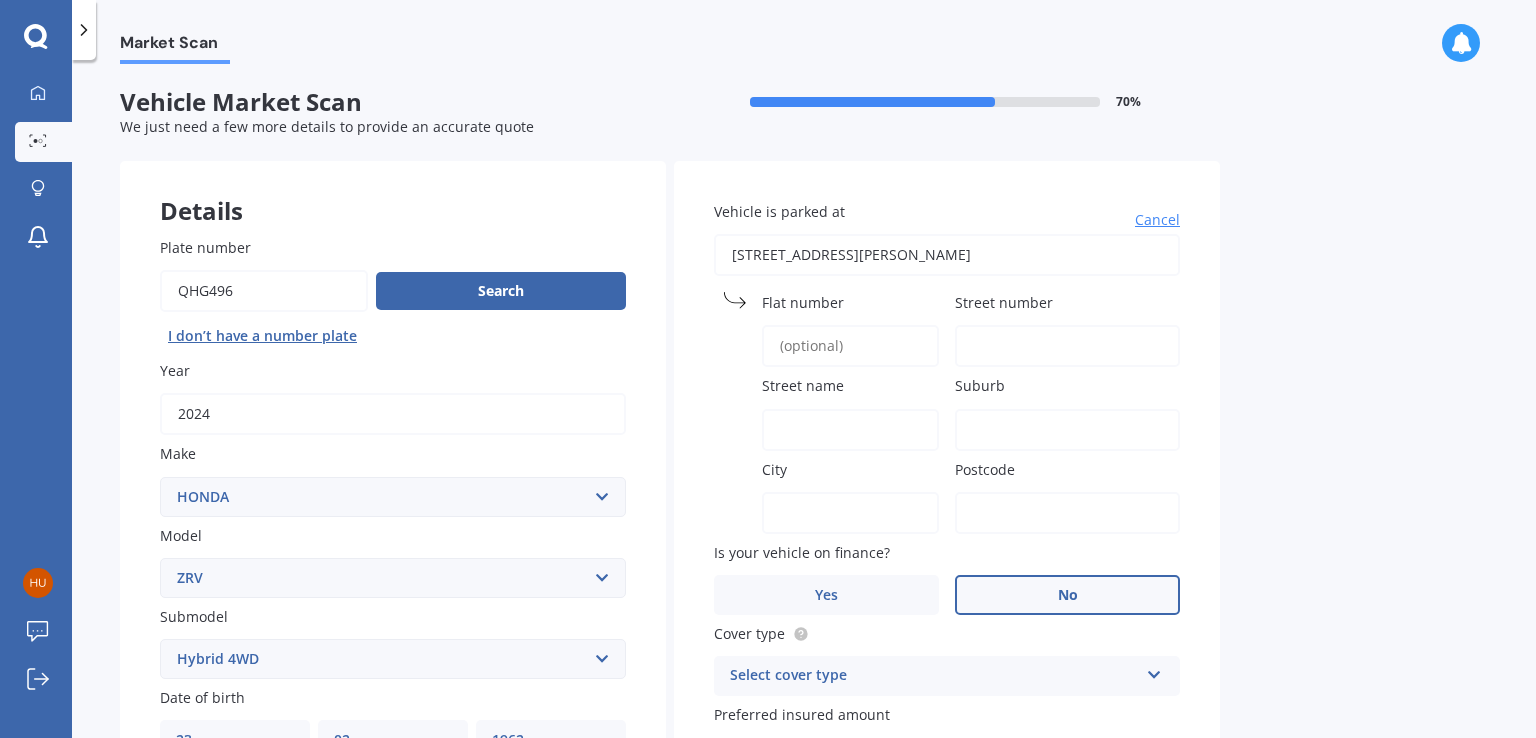 click on "Flat number" at bounding box center (803, 302) 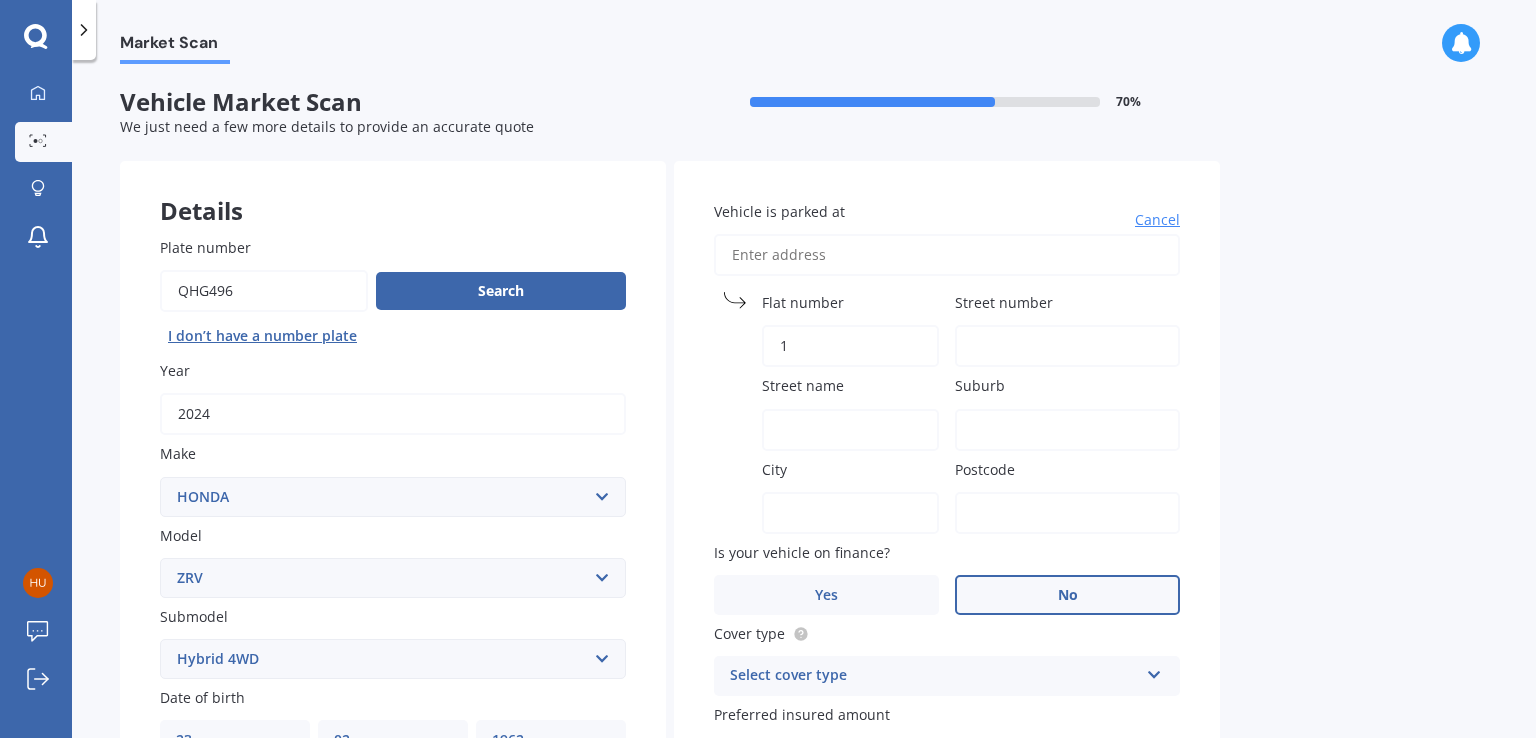 type on "15" 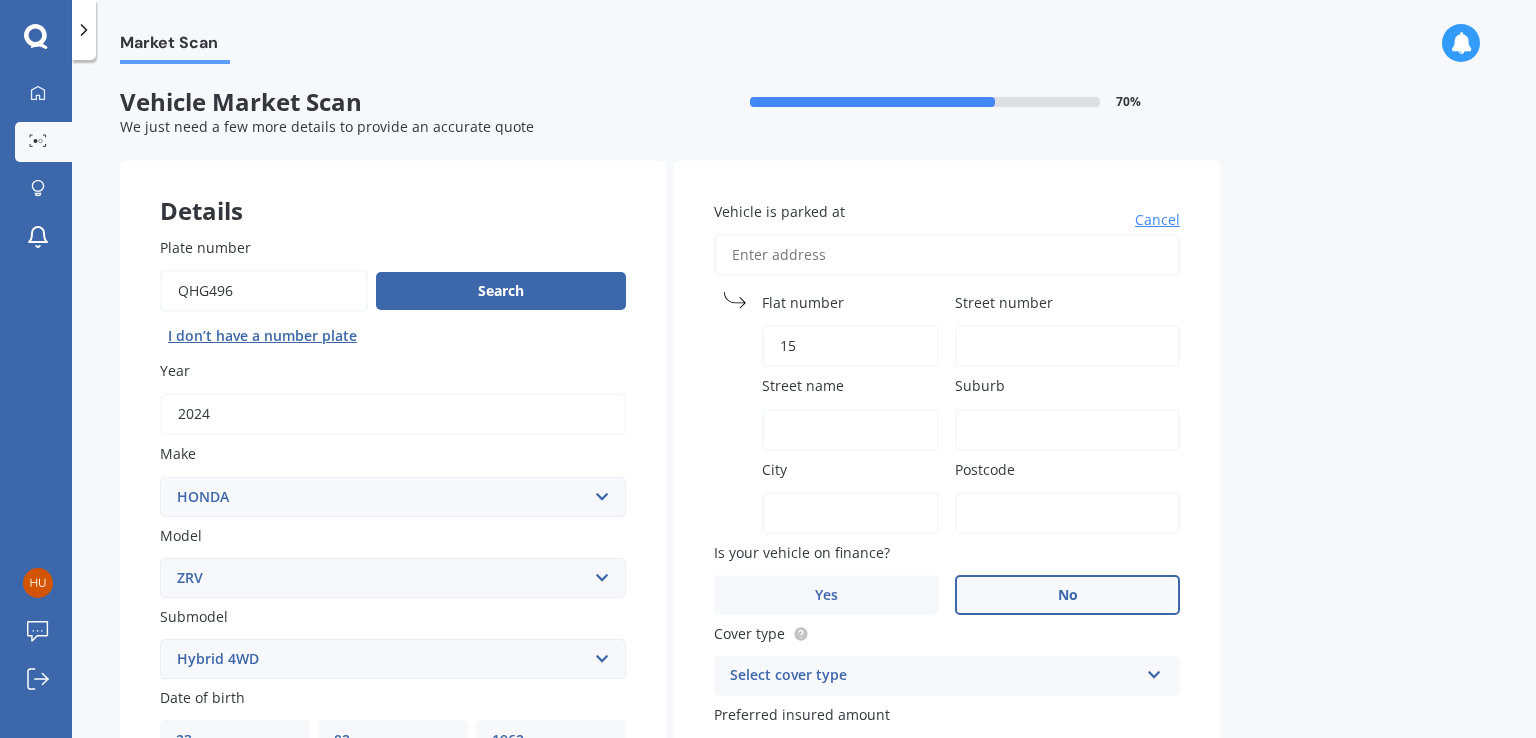 type on "15" 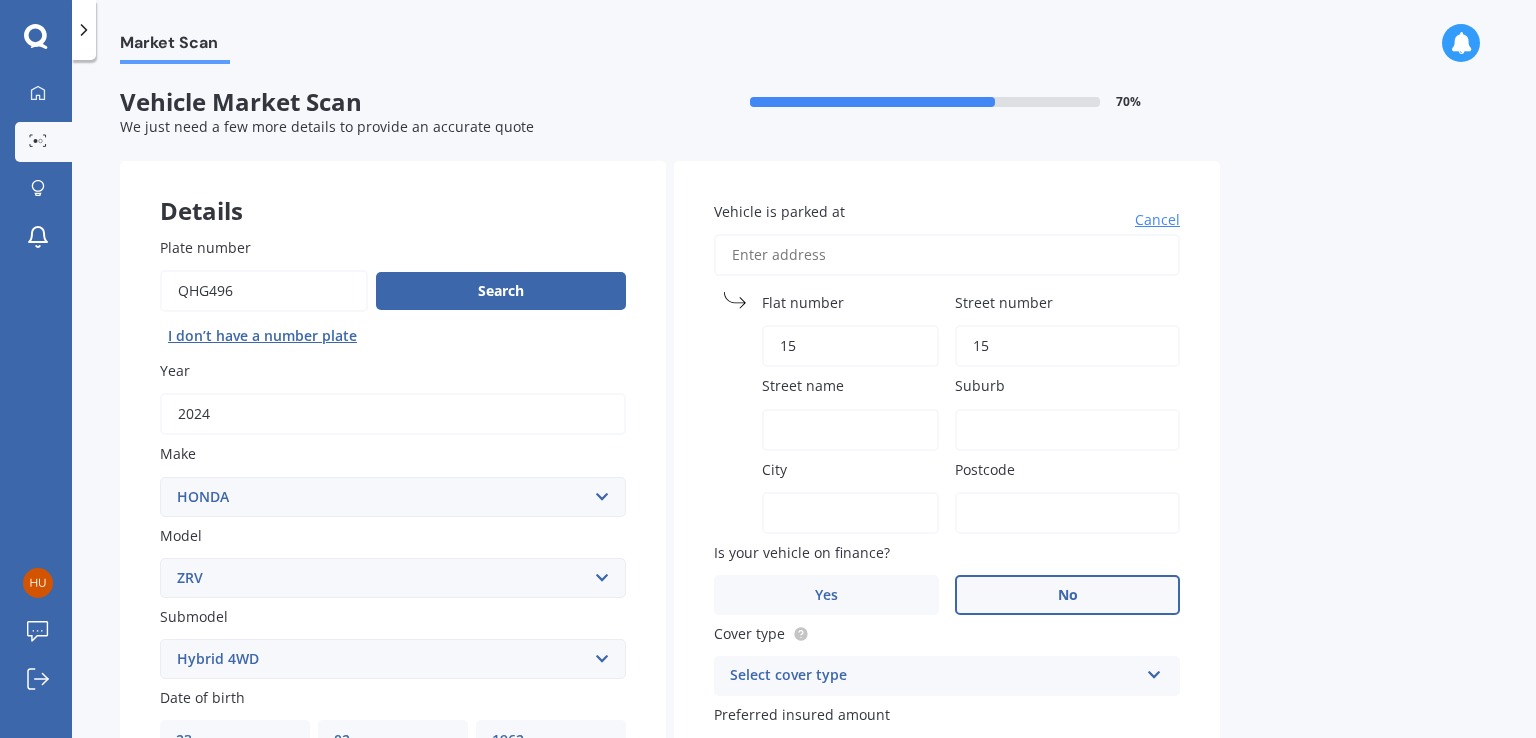 type on "Snapper Crescent" 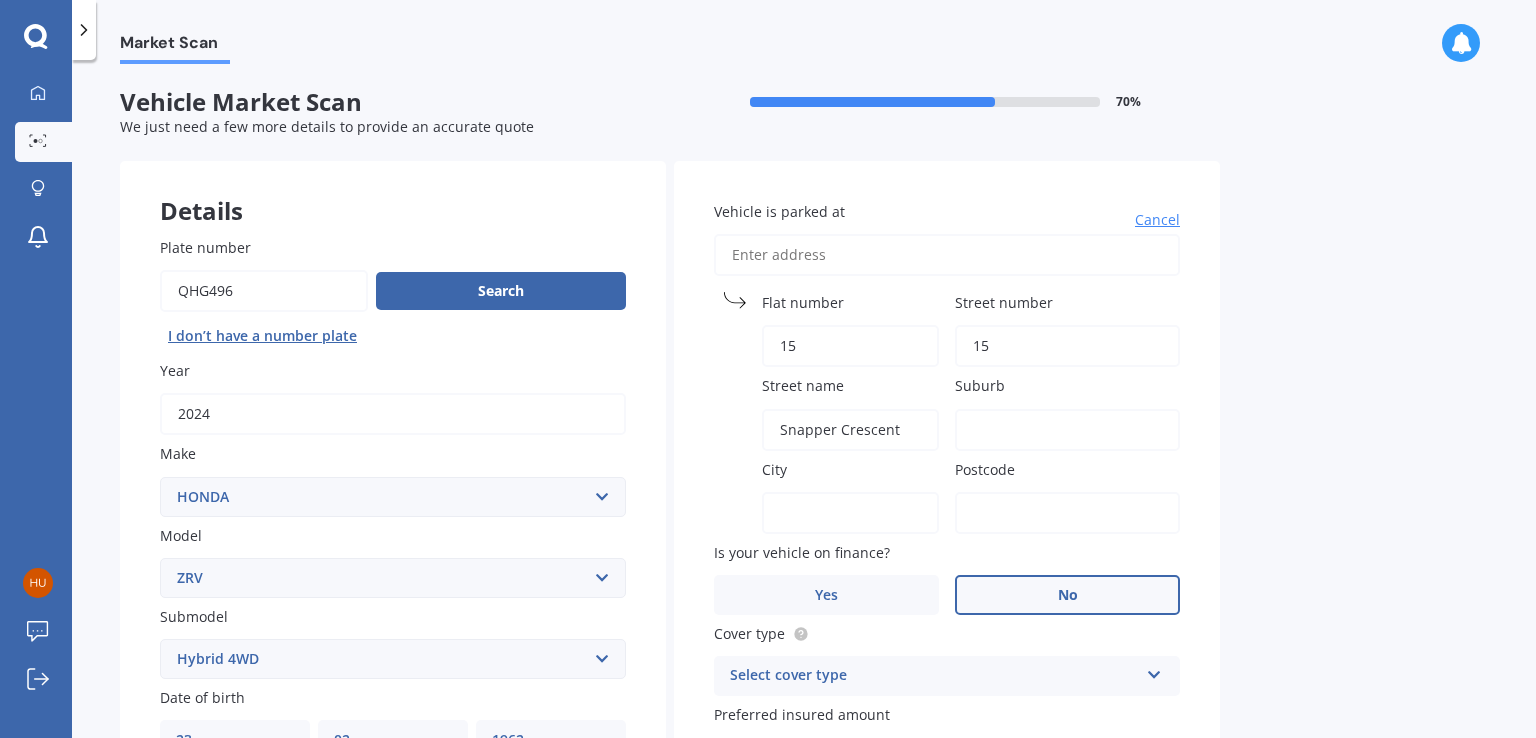 type on "Omokoroa" 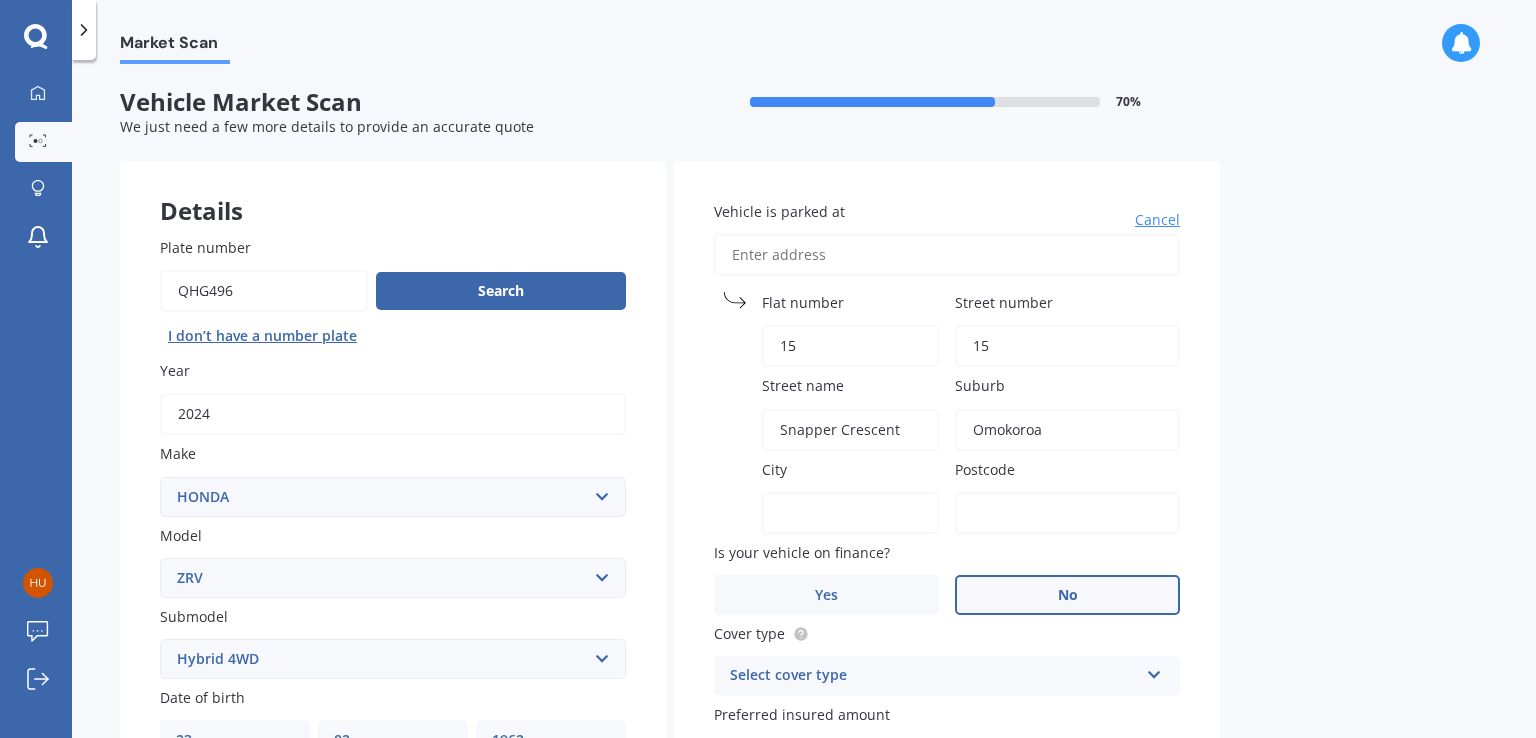 type on "Omokoroa" 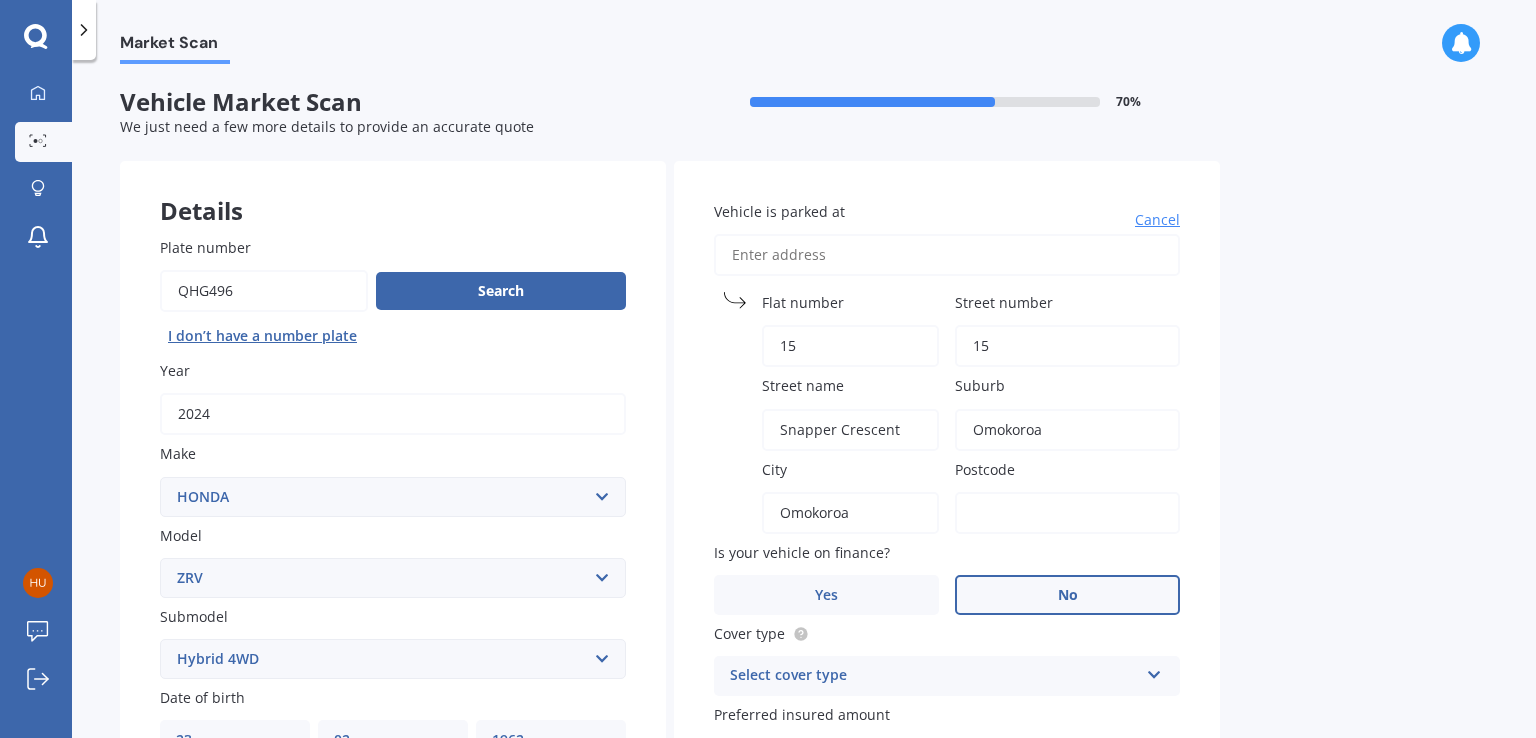 type on "15" 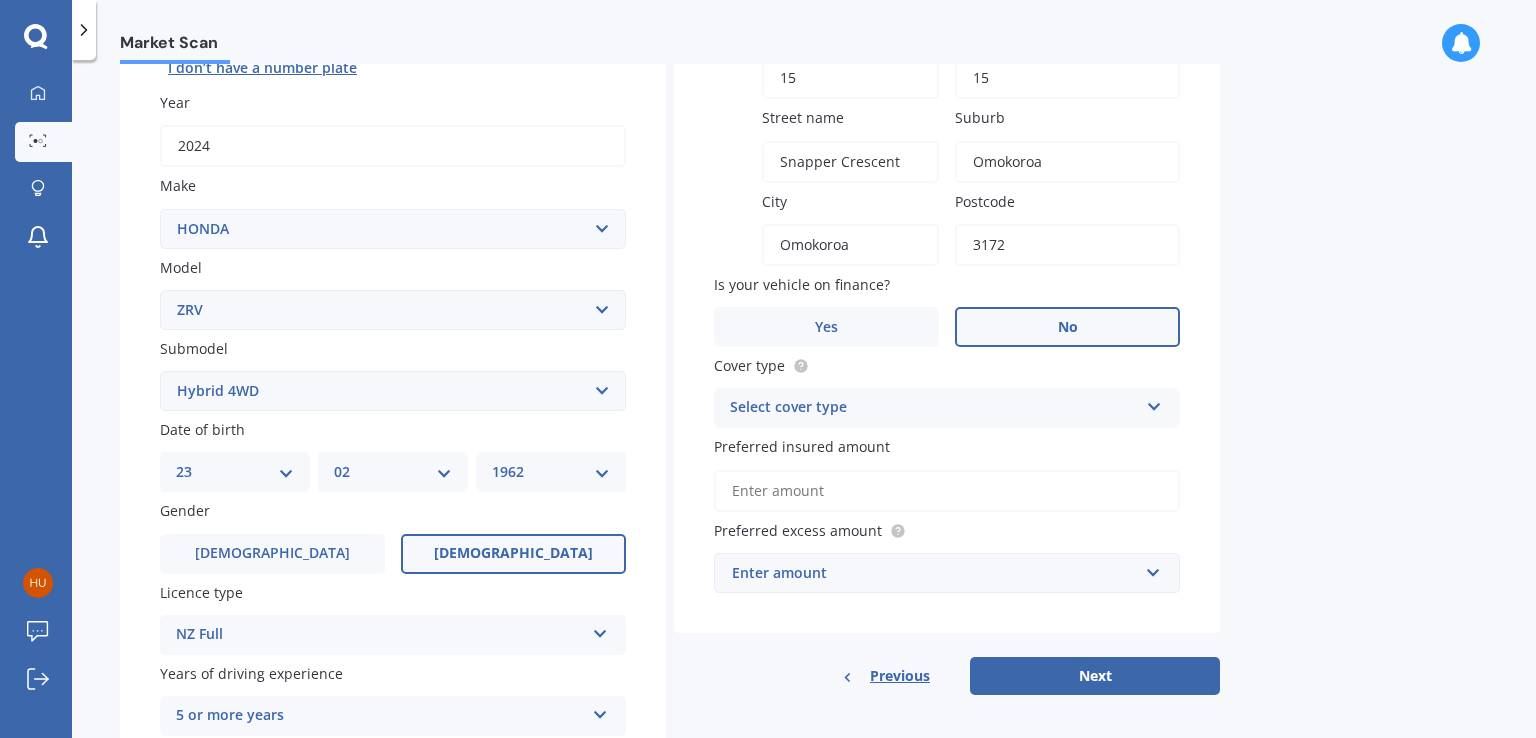 scroll, scrollTop: 300, scrollLeft: 0, axis: vertical 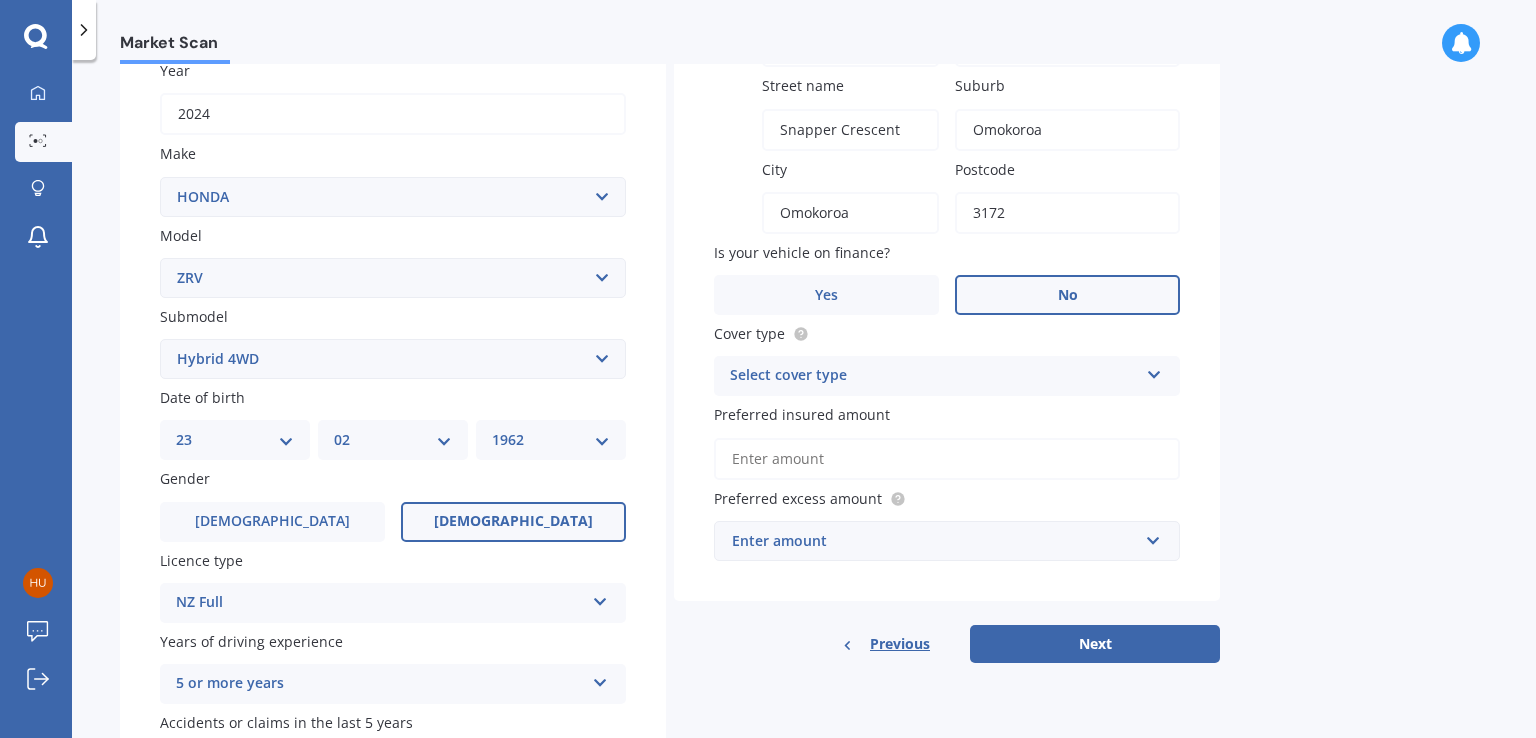 click at bounding box center (1154, 371) 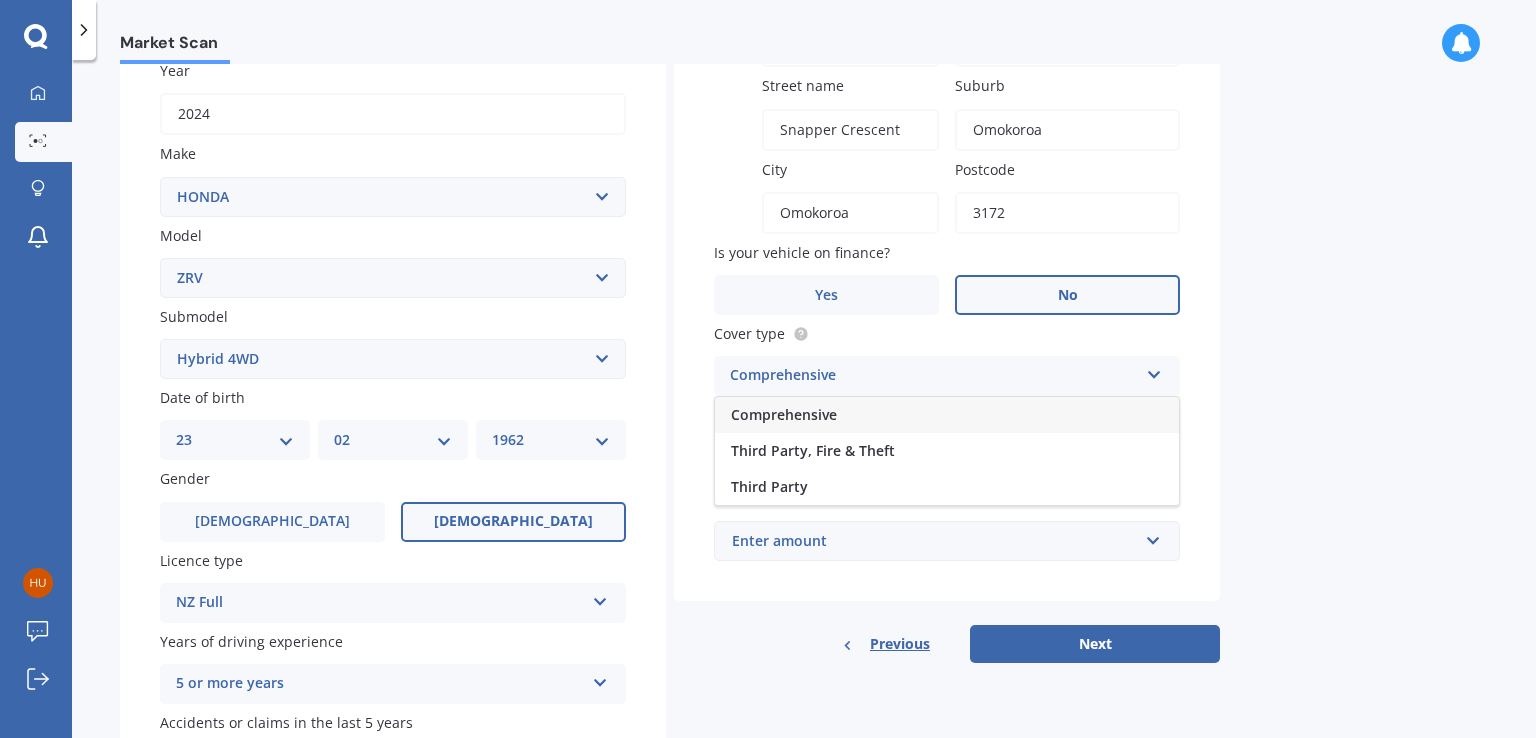 click on "Comprehensive" at bounding box center [947, 415] 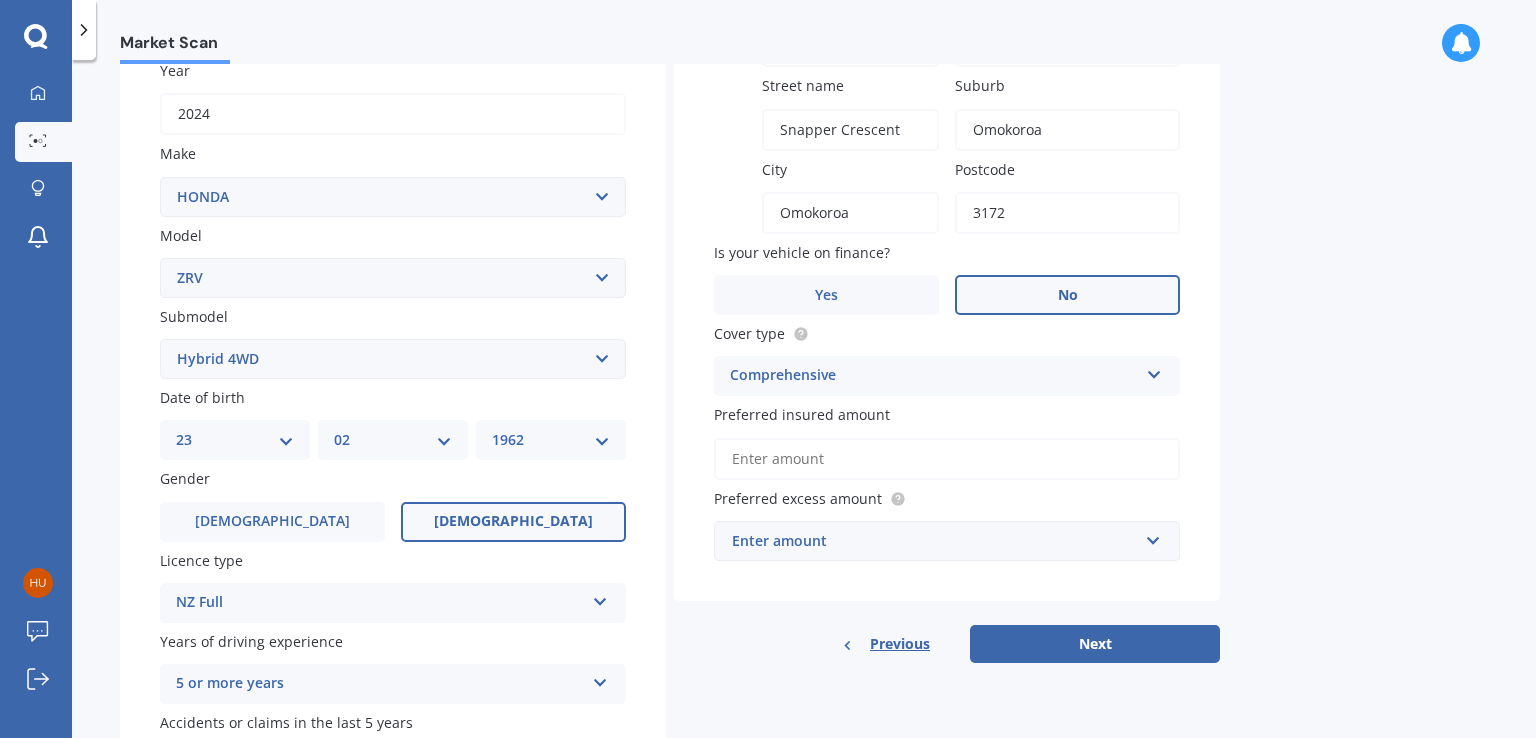 click on "Preferred insured amount" at bounding box center [947, 459] 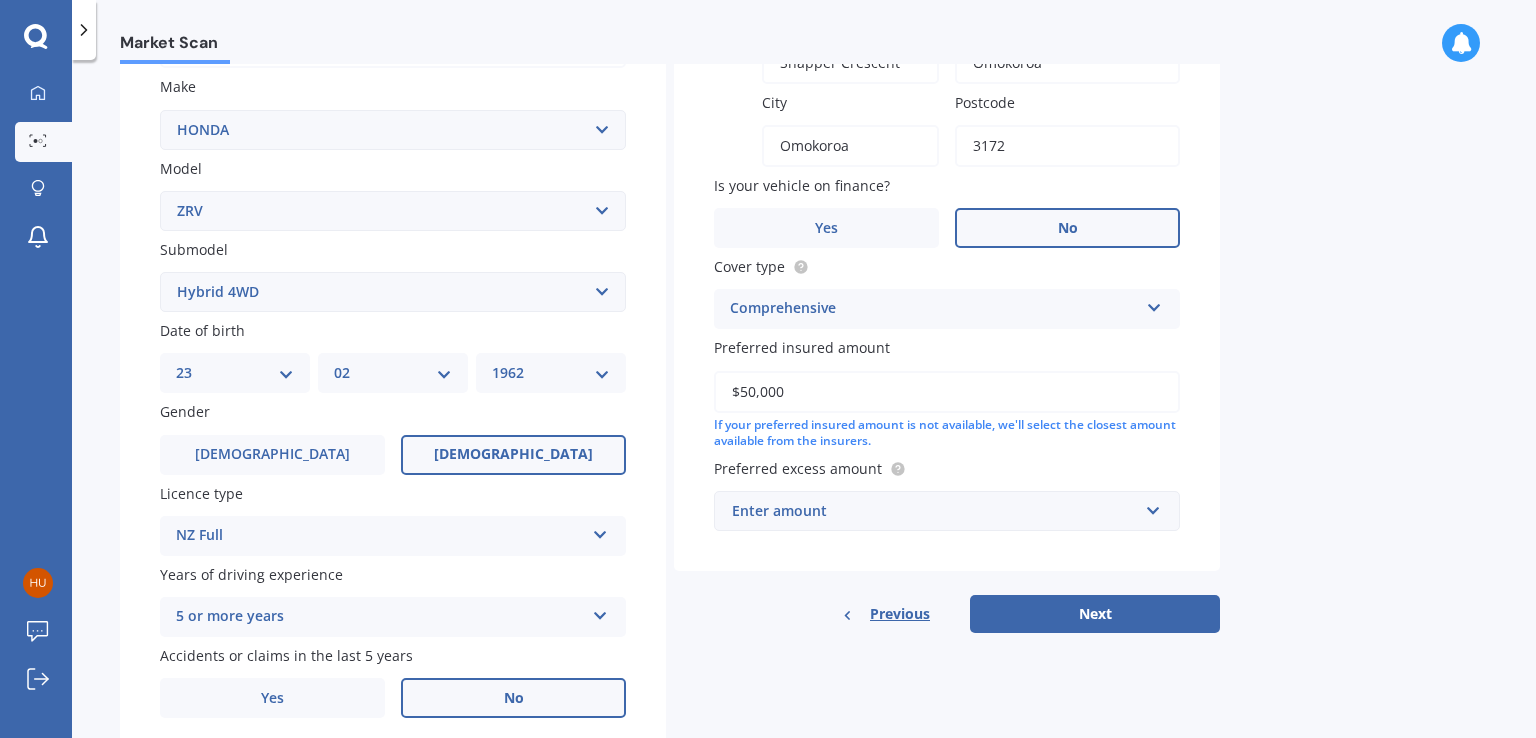 scroll, scrollTop: 400, scrollLeft: 0, axis: vertical 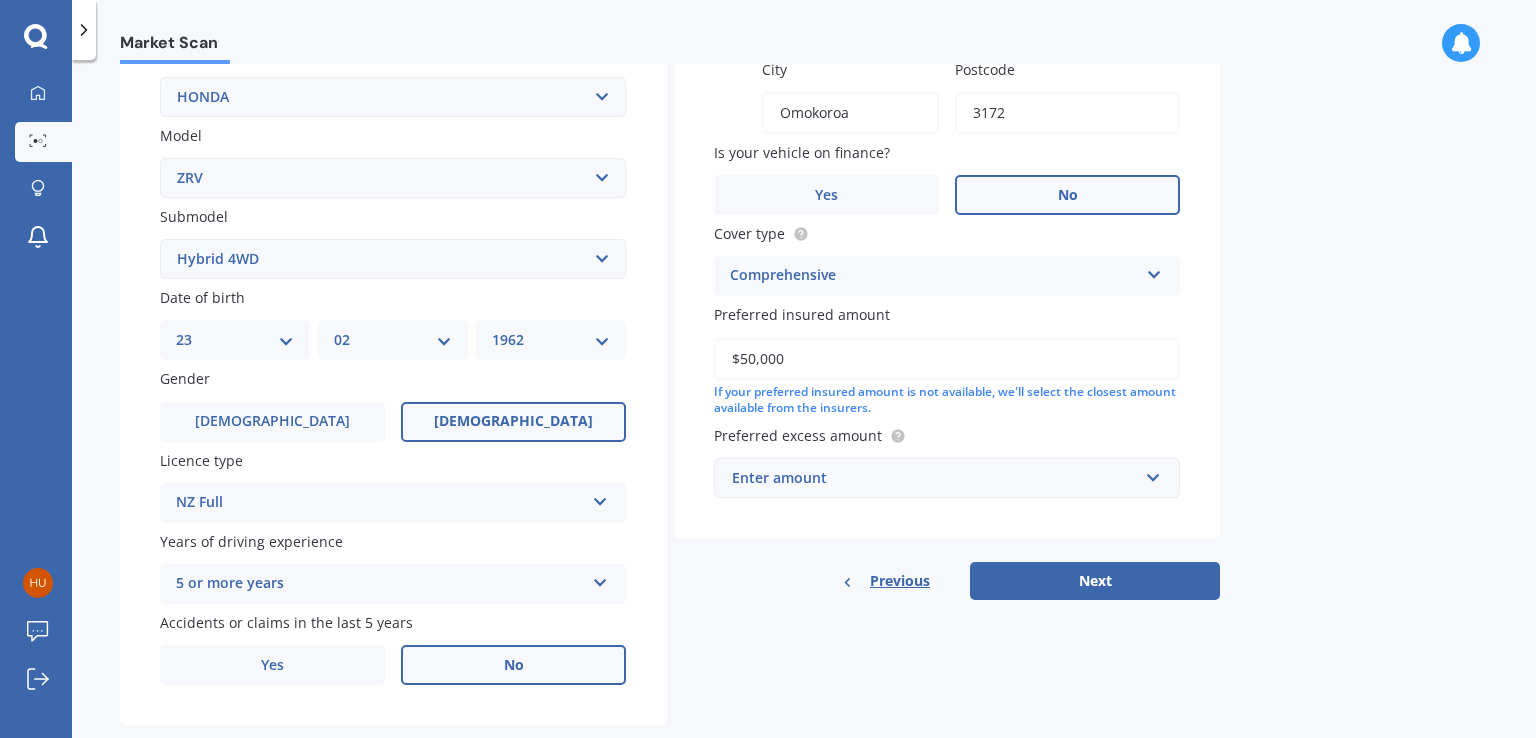 type on "$50,000" 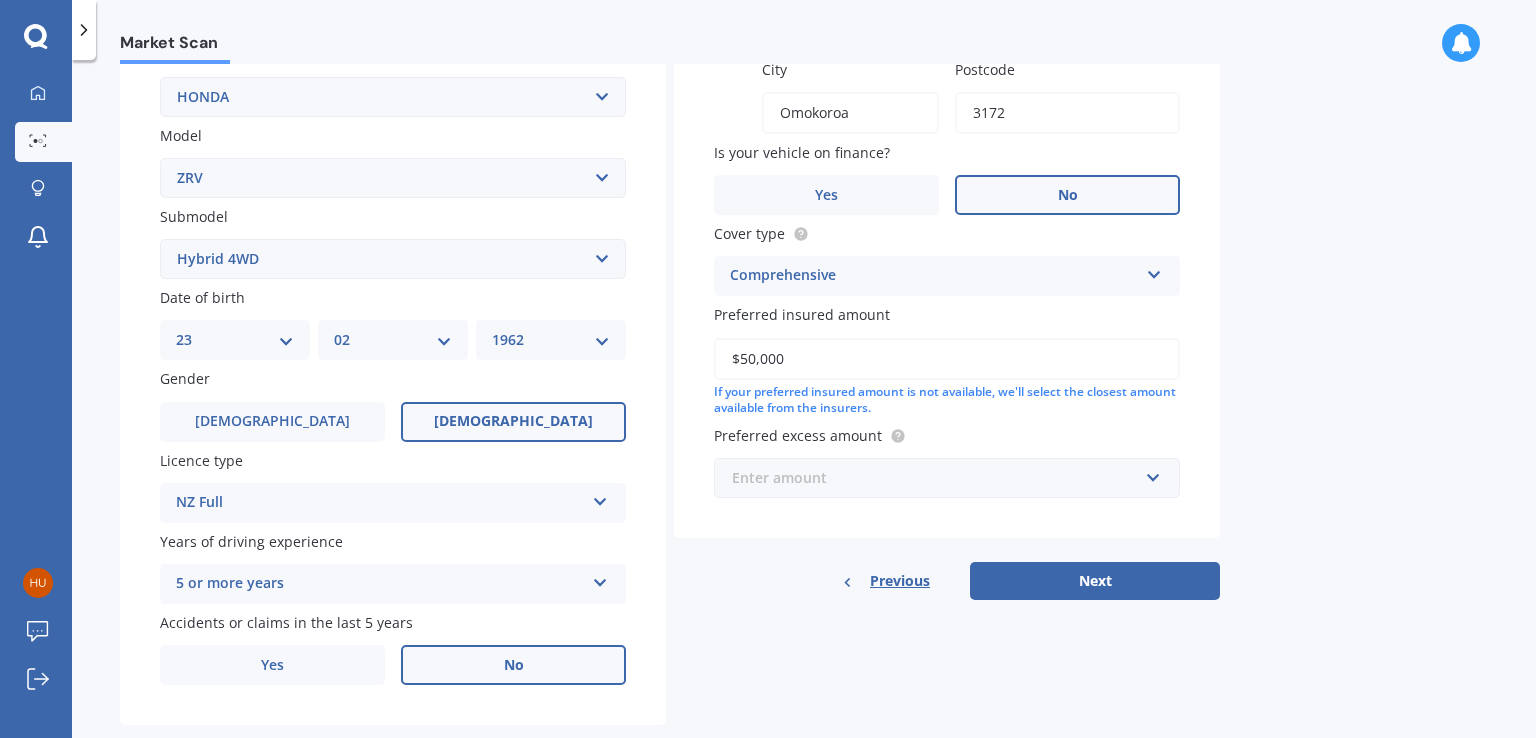 click at bounding box center [940, 478] 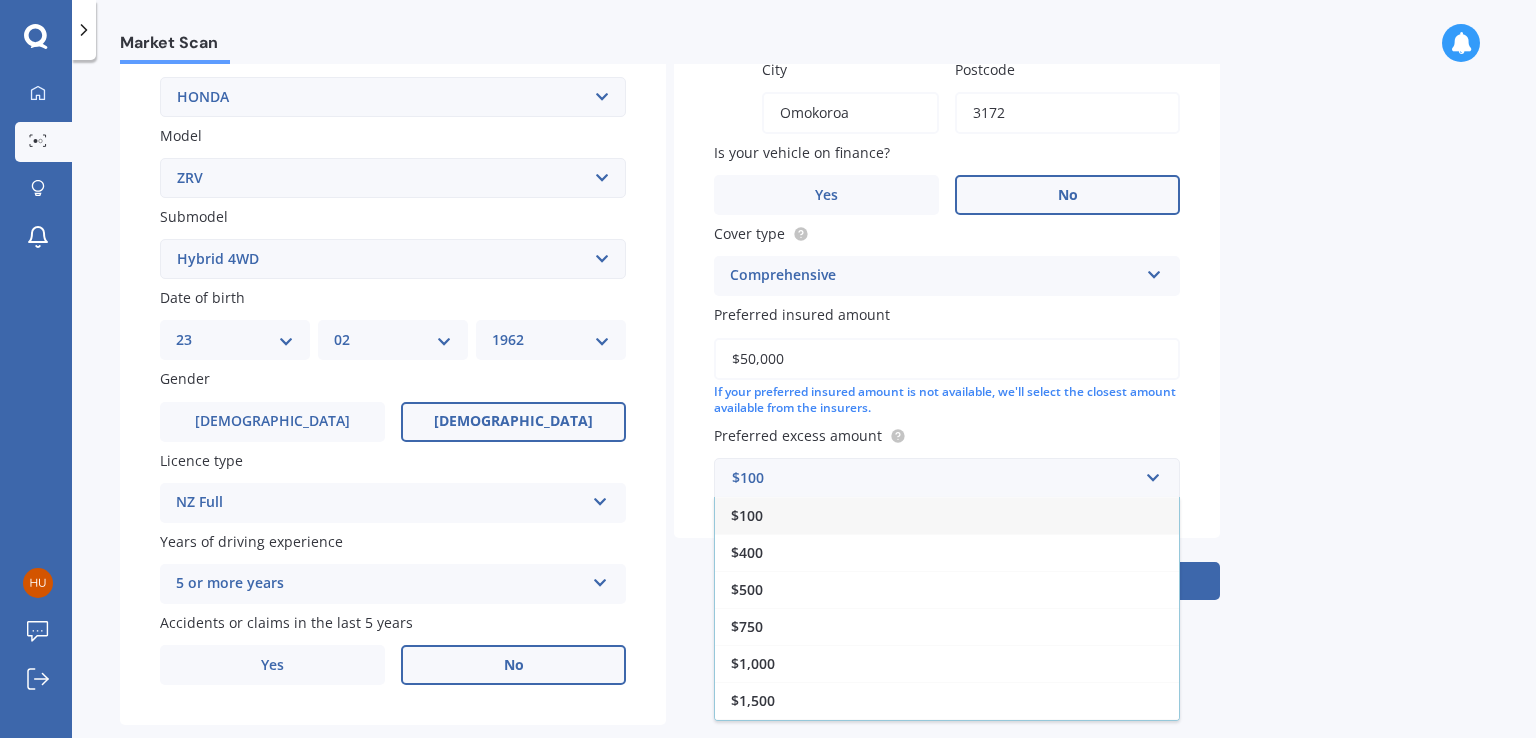 click on "$750" at bounding box center (947, 626) 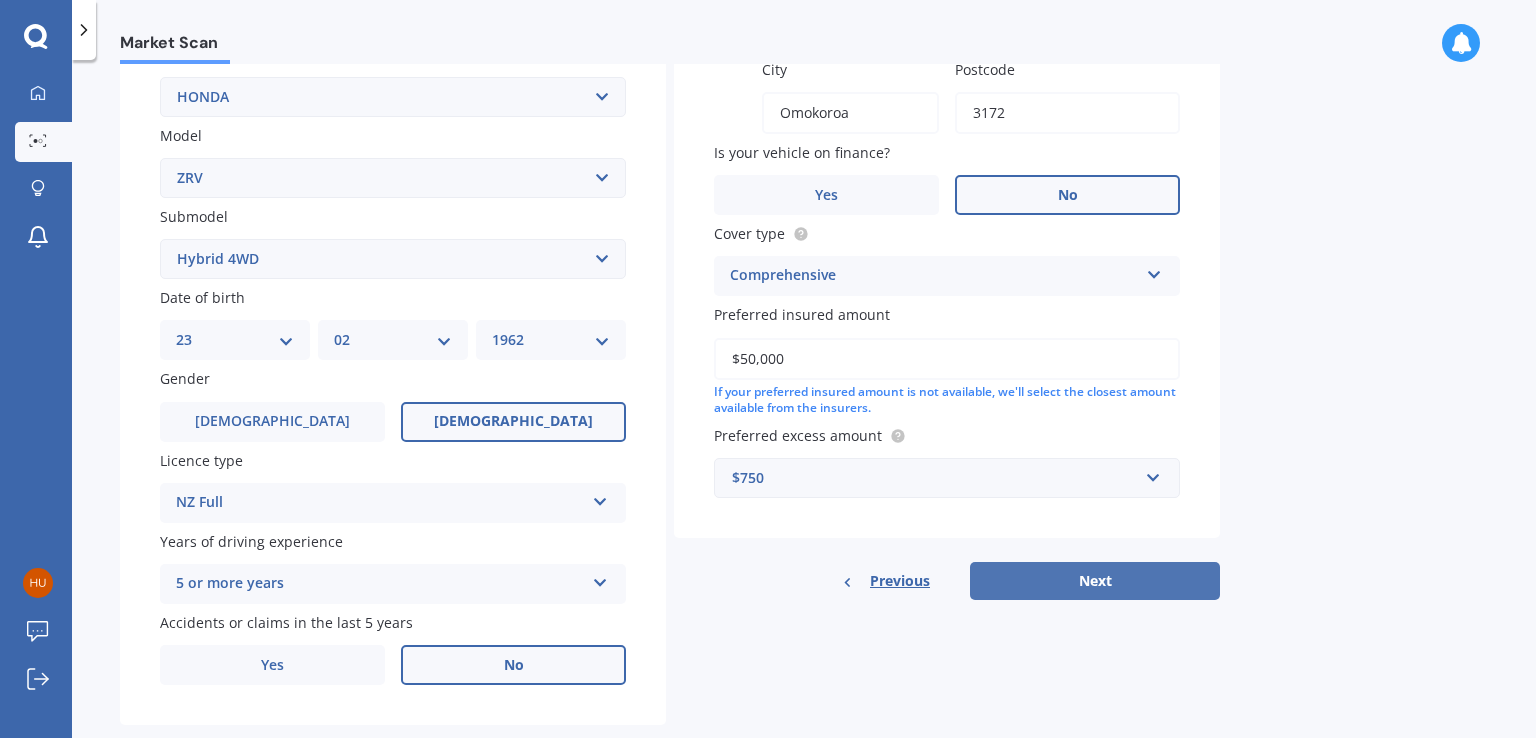 click on "Next" at bounding box center (1095, 581) 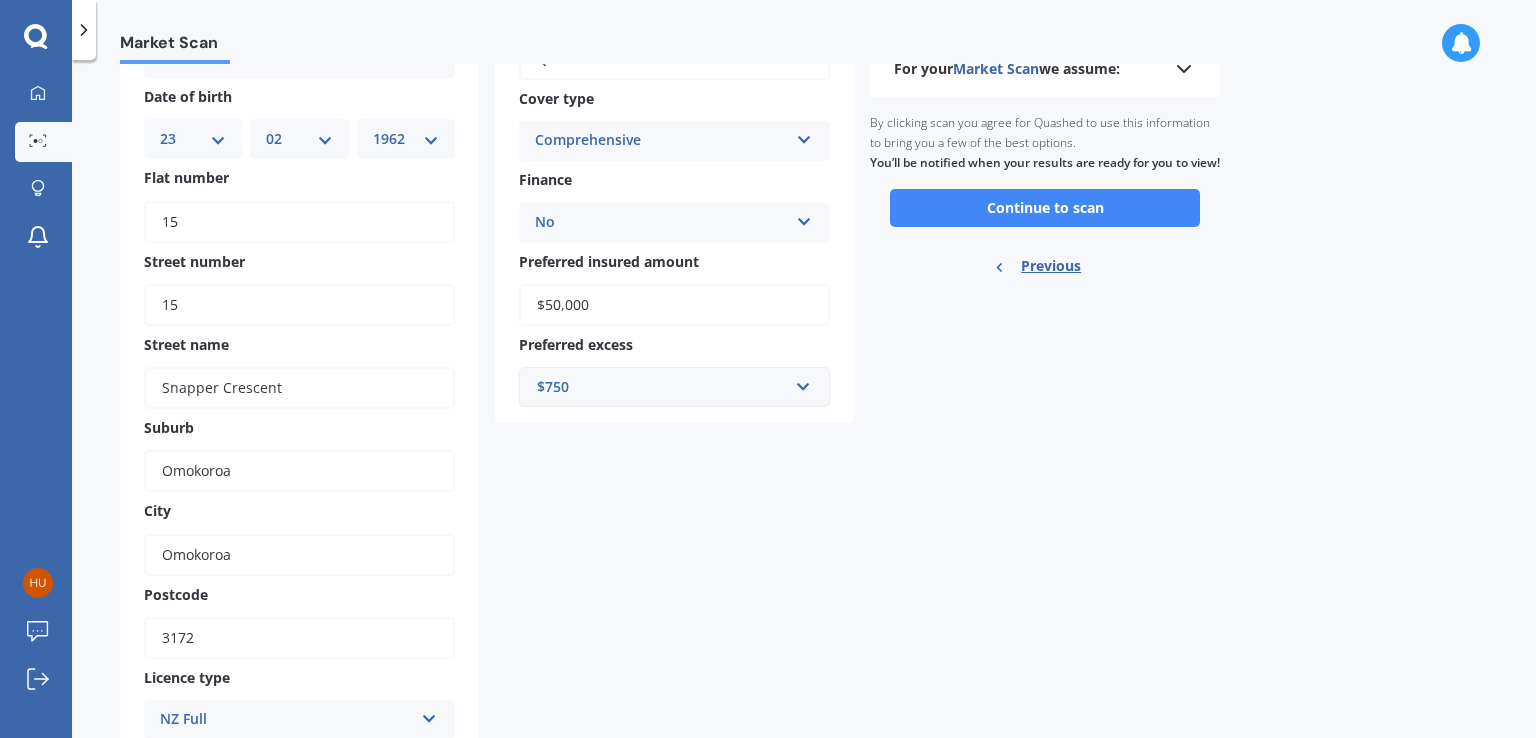 scroll, scrollTop: 0, scrollLeft: 0, axis: both 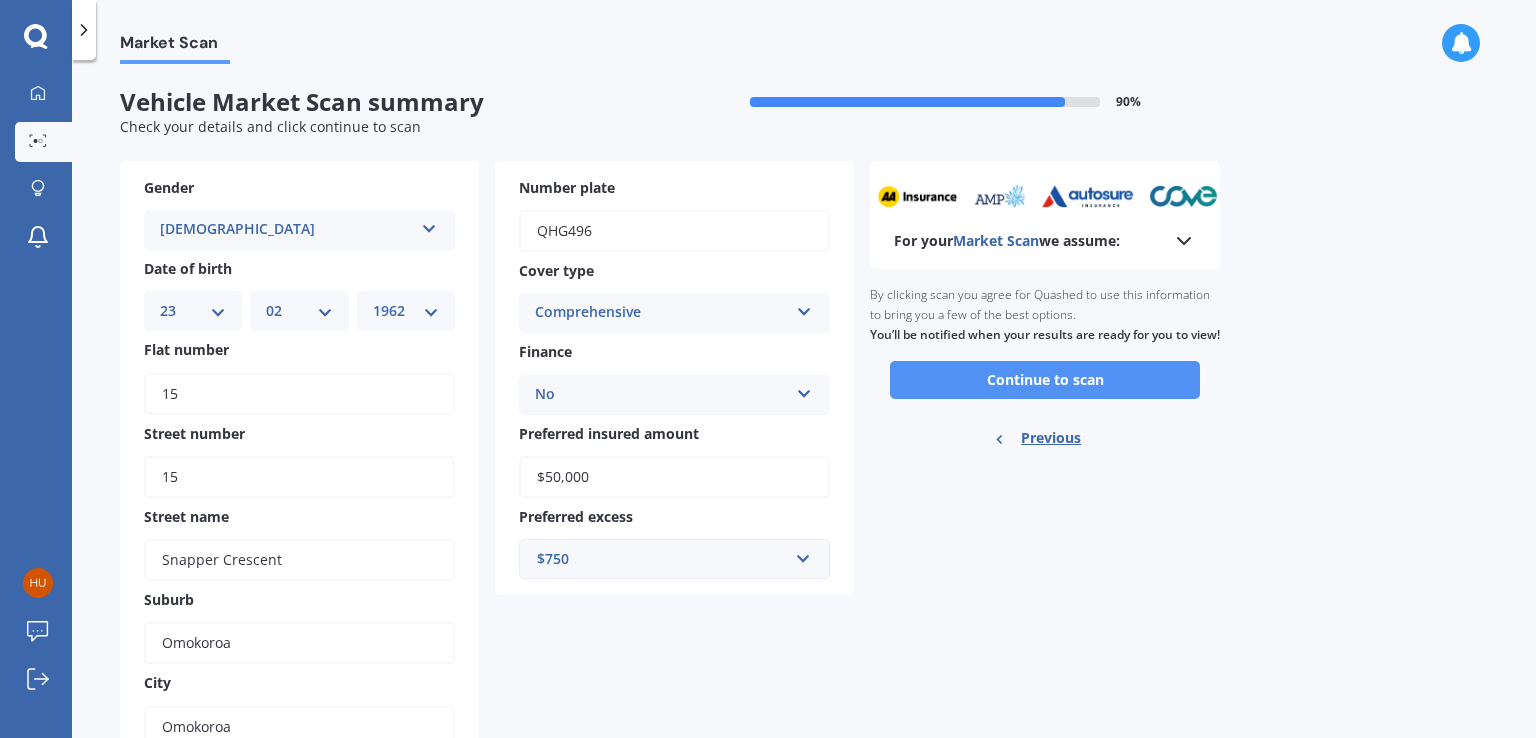 click on "Continue to scan" at bounding box center [1045, 380] 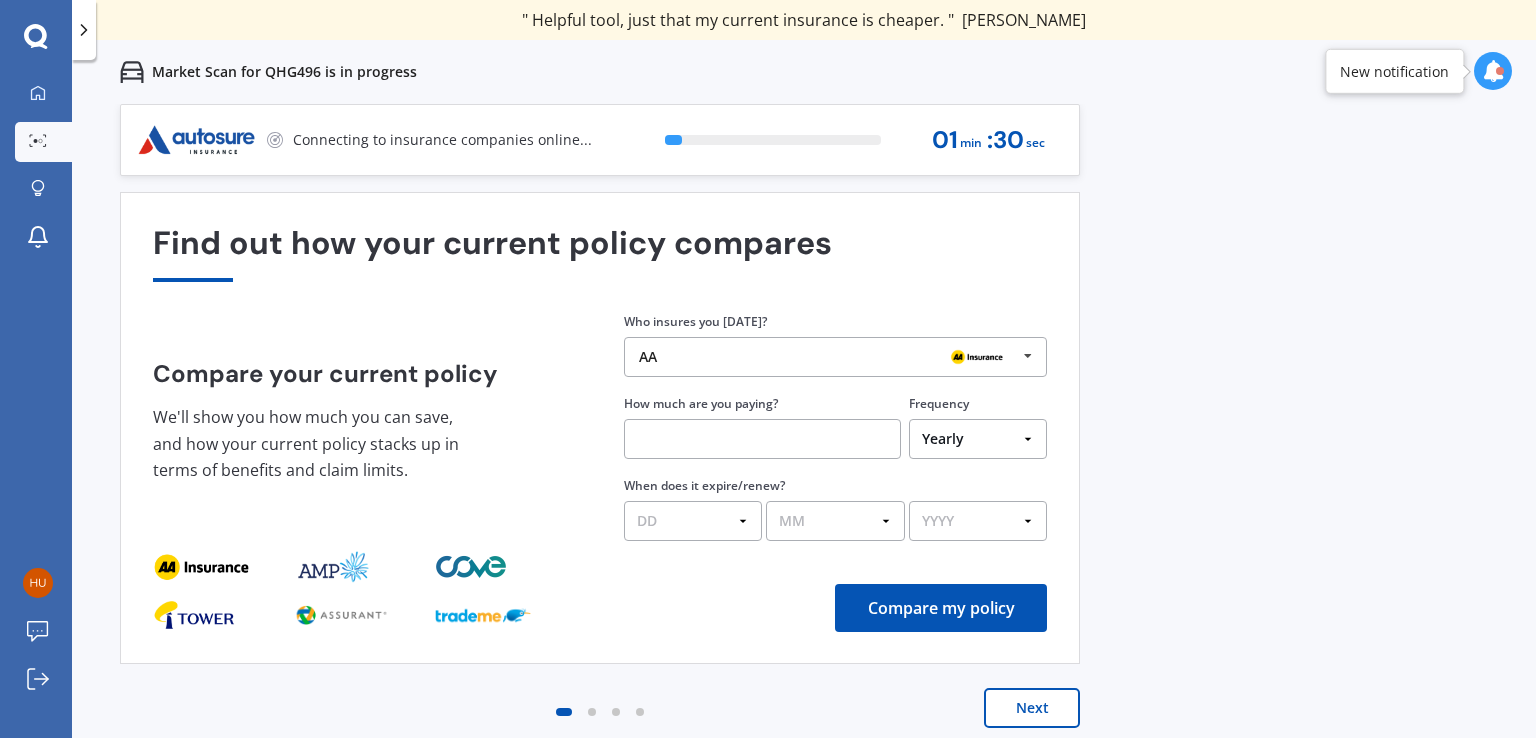 click at bounding box center (1028, 356) 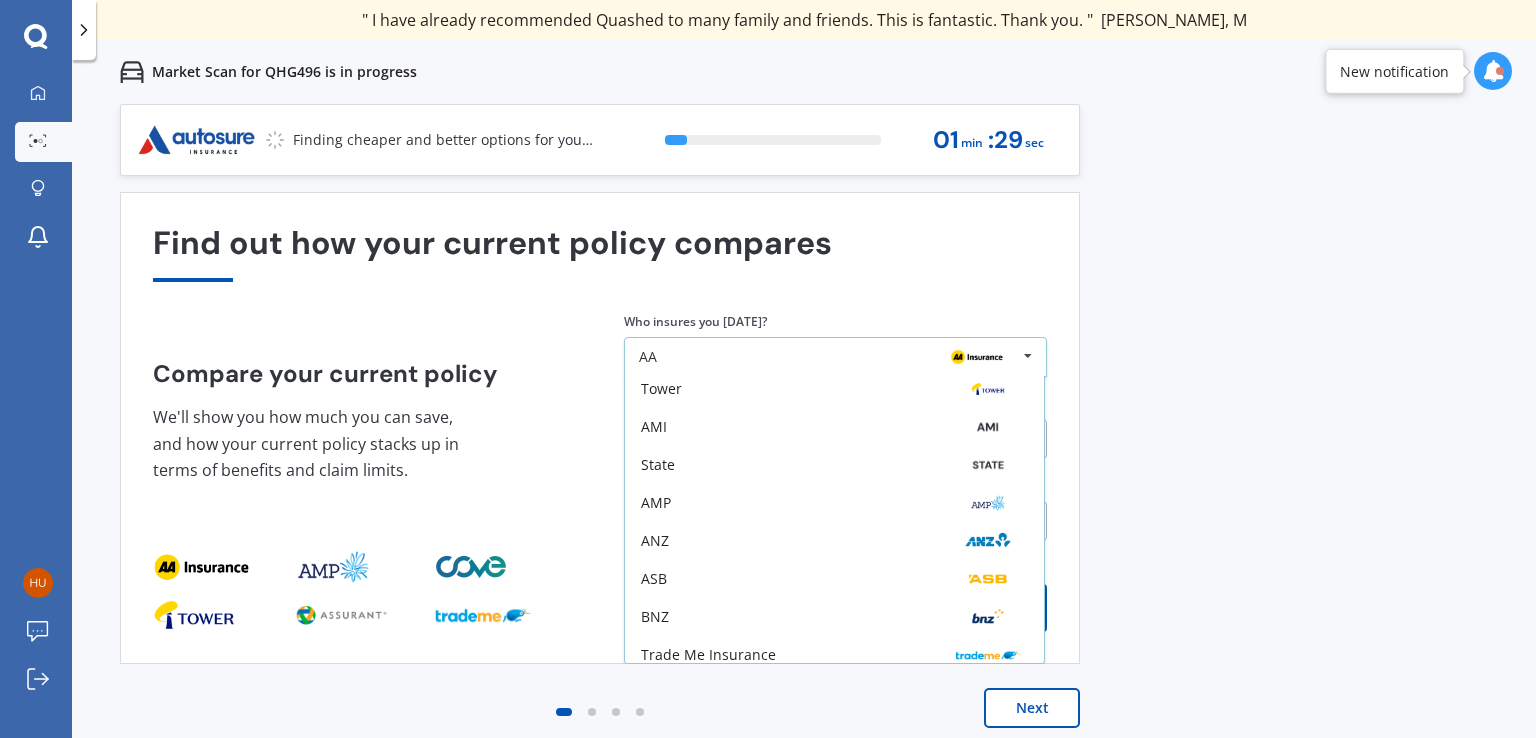 scroll, scrollTop: 131, scrollLeft: 0, axis: vertical 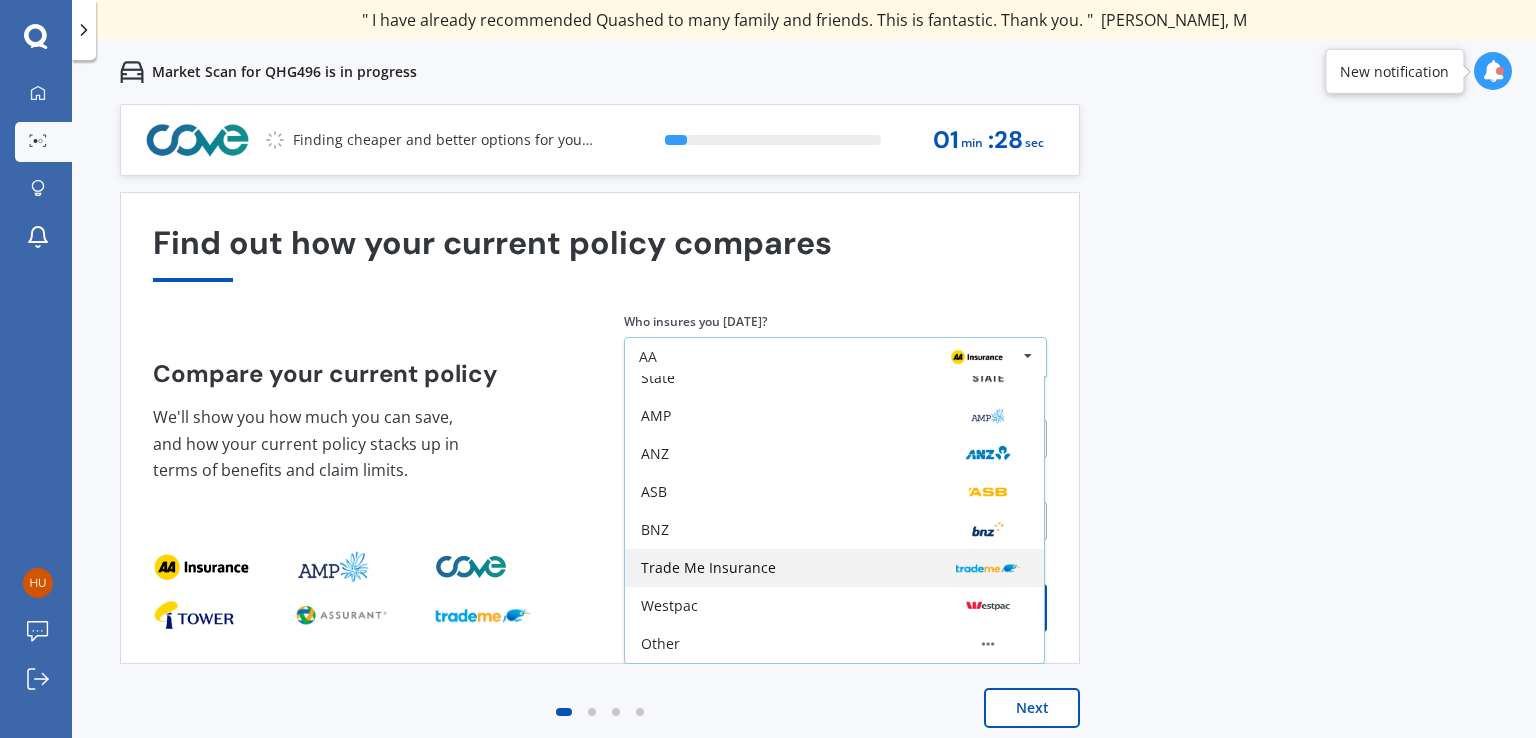 click on "Trade Me Insurance" at bounding box center [708, 568] 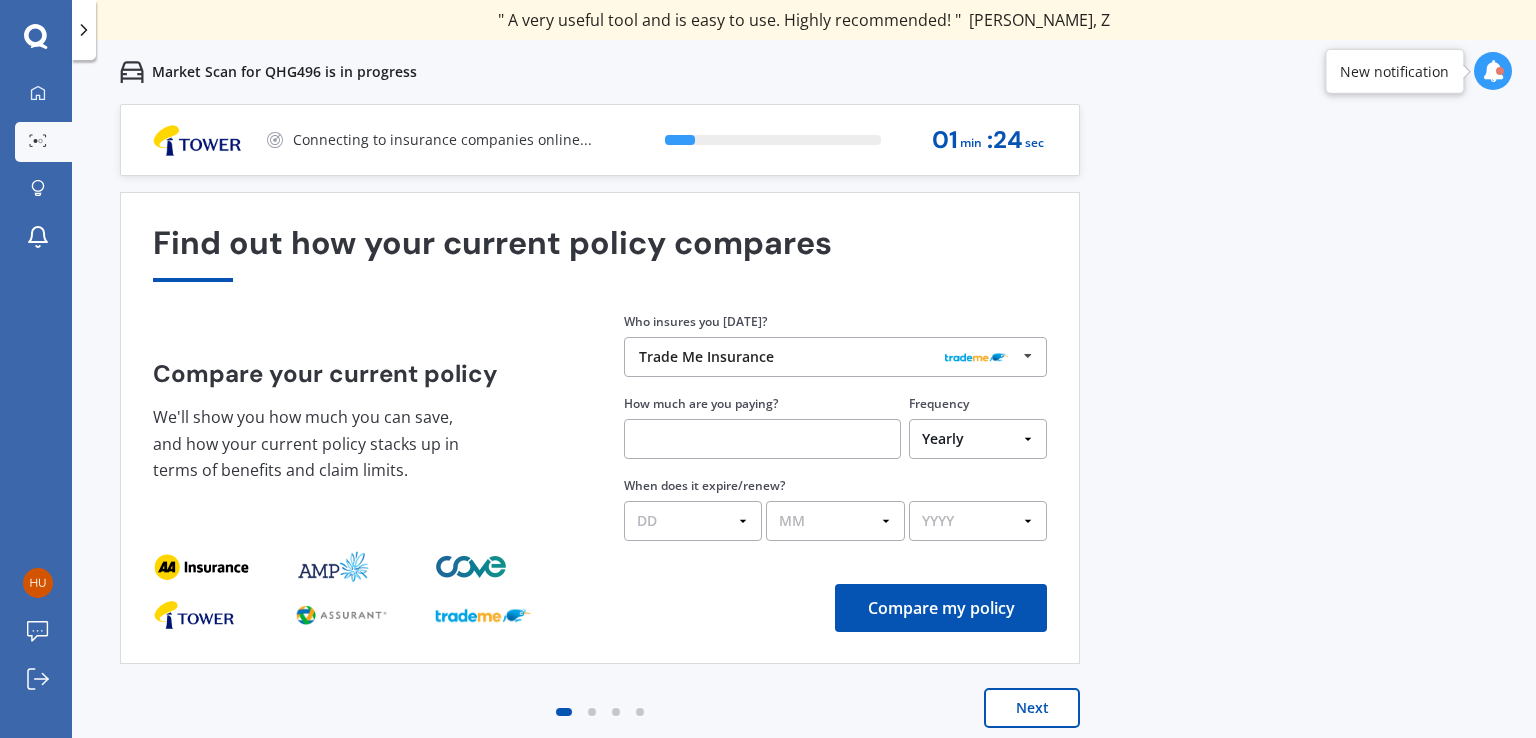 click on "Yearly Six-Monthly Quarterly Monthly Fortnightly Weekly One-Off" at bounding box center [978, 439] 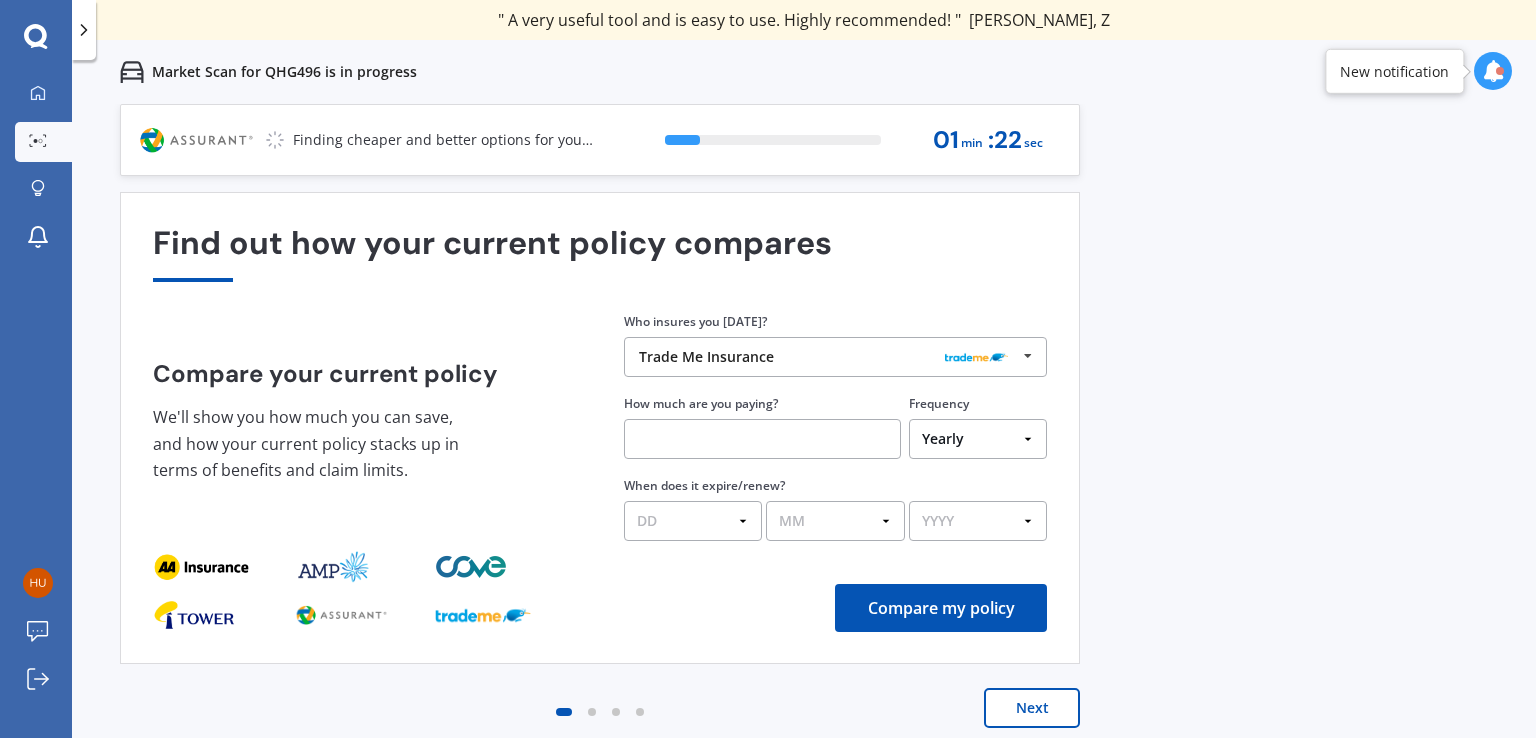 select on "Monthly" 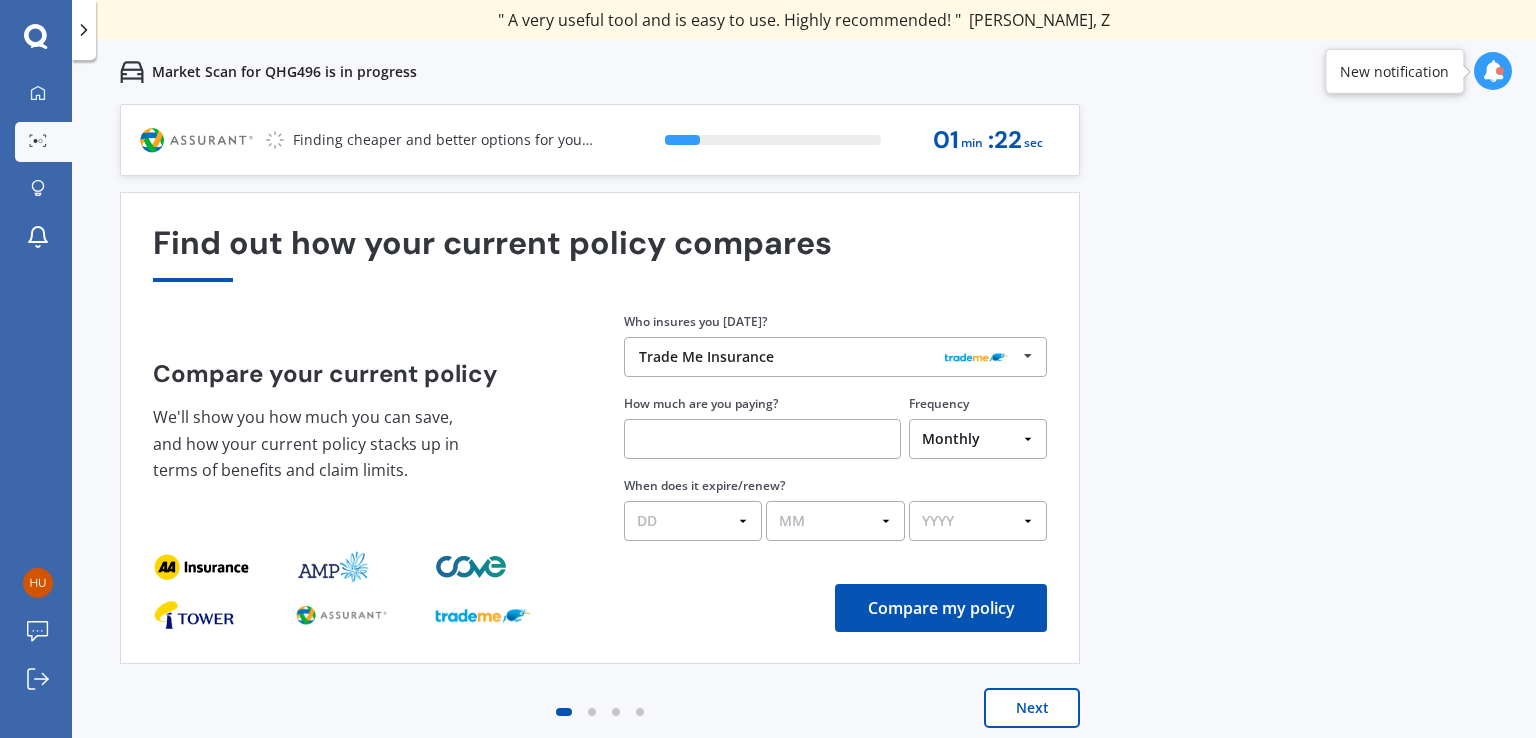 click on "Yearly Six-Monthly Quarterly Monthly Fortnightly Weekly One-Off" at bounding box center (978, 439) 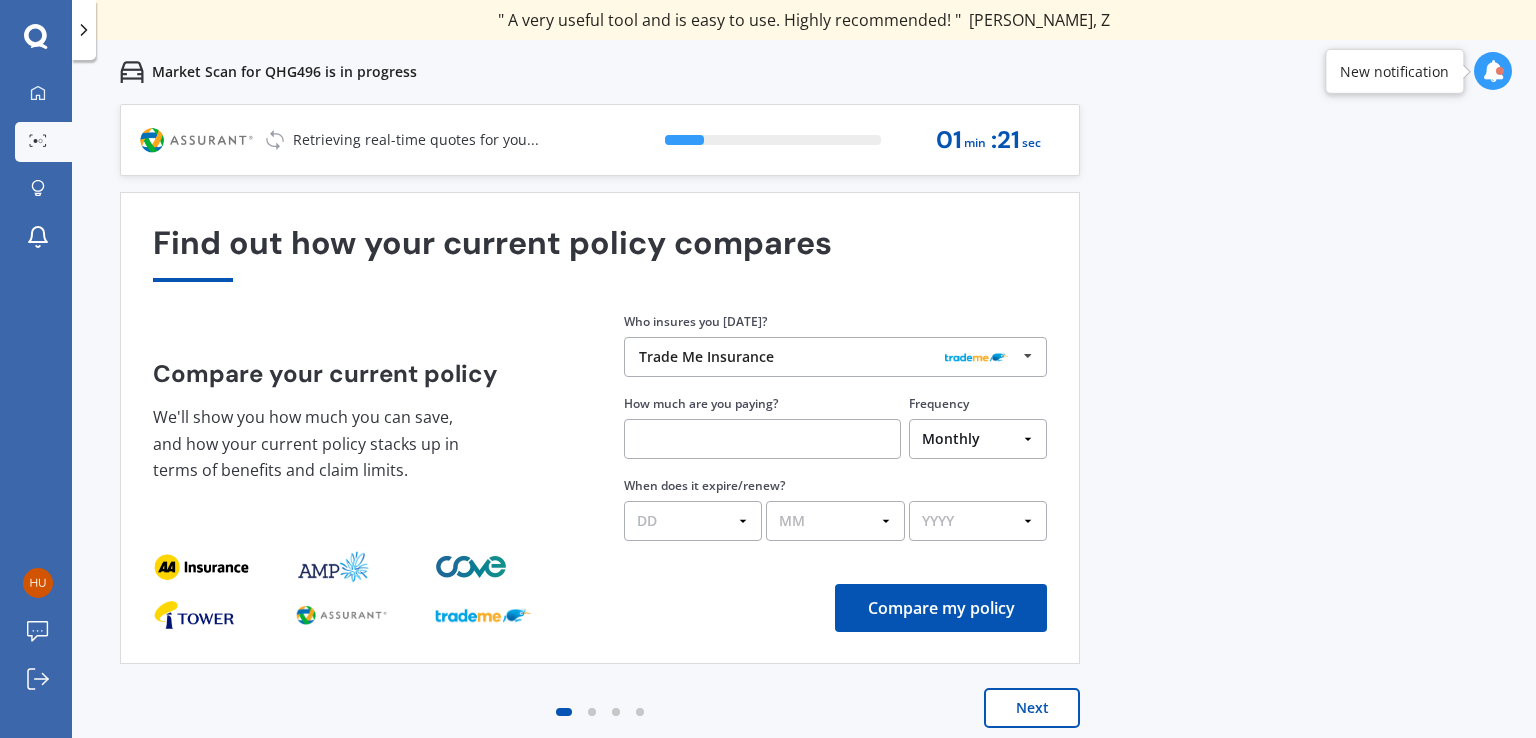 click at bounding box center [762, 439] 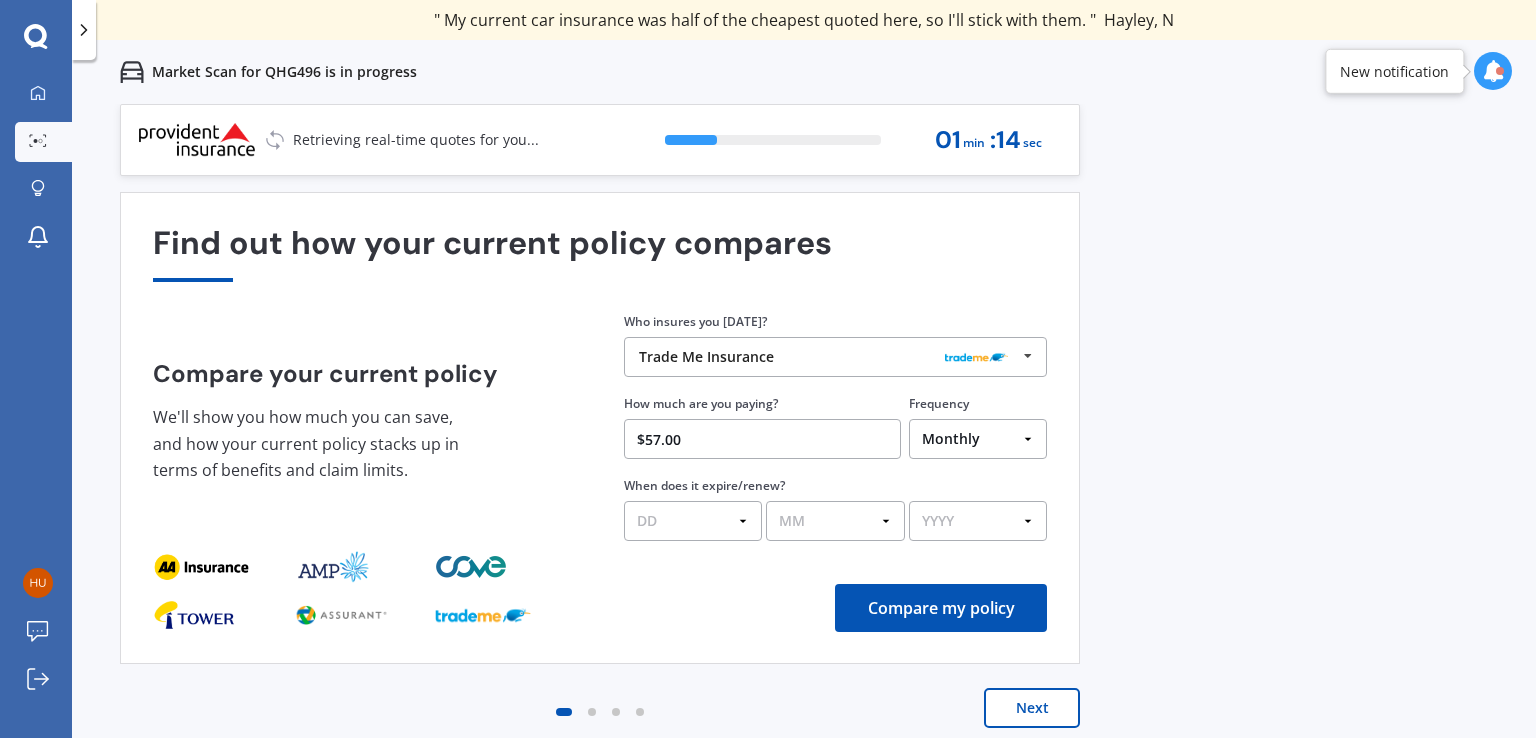 type on "$57.00" 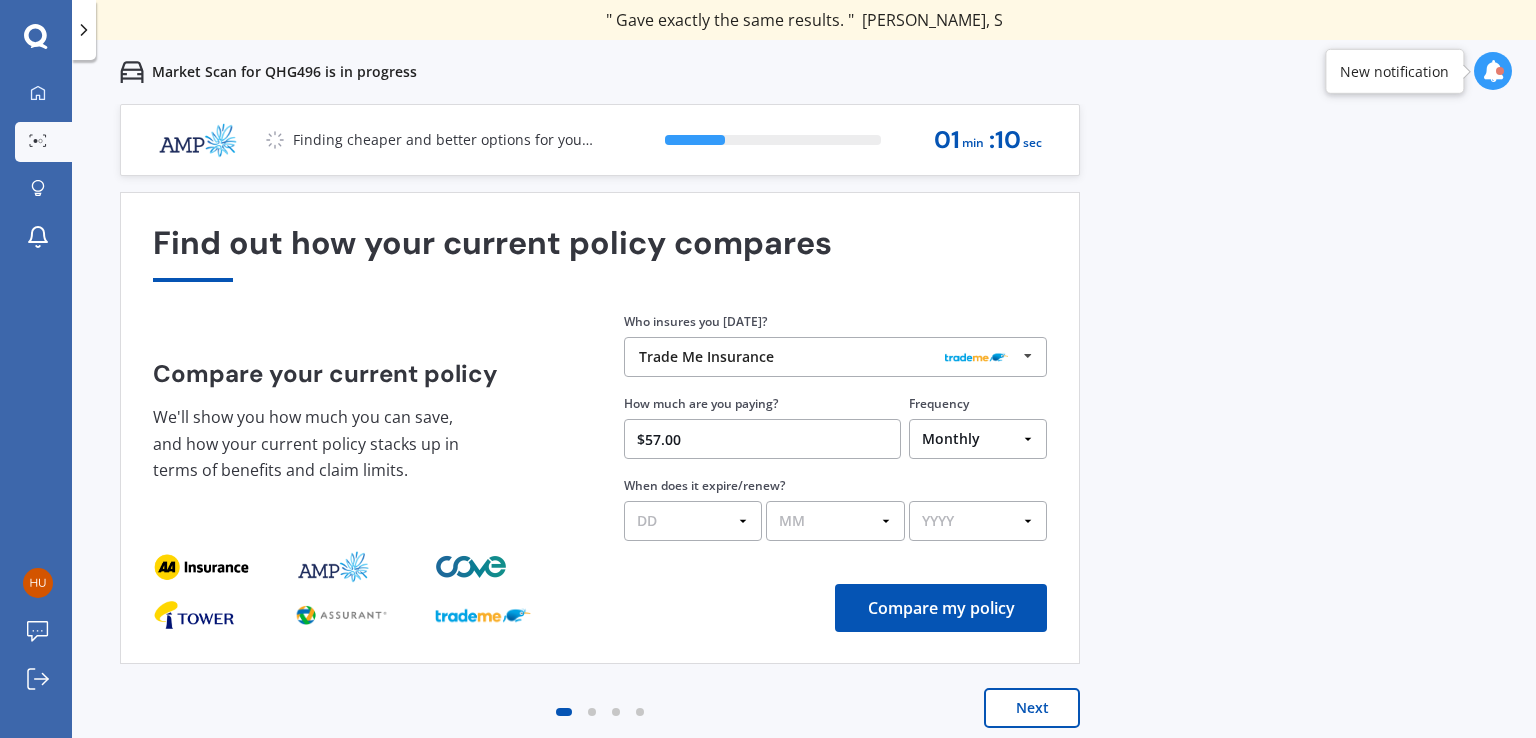 click on "Previous 60,000+ Kiwis have signed up to shop and save on insurance with us " Helpful tool, just that my current insurance is cheaper. " Casey, H " I have already recommended Quashed to many family and friends. This is fantastic. Thank you. " Quinn, M " A very useful tool and is easy to use. Highly recommended! " Yang, Z " Useful tool to check whether our current prices are competitive - which they are. " Kate, G " My current car insurance was half of the cheapest quoted here, so I'll stick with them. " Hayley, N " Gave exactly the same results. " Phillip, S " It's pretty accurate. Good service. " Mala, P " That was very helpful as it provided all the details required to make the necessary decision. " Tony, I " I've already recommended to a number of people. " Vanessa, J " Good to know my existing cover is so good! " Sheridan, J " Excellent site! I saved $300 off my existing policy. " Lian, G " Great stuff team! first time using it, and it was very clear and concise. " Lewis, B   Next 28 % 01 min :  10 sec" at bounding box center [804, 473] 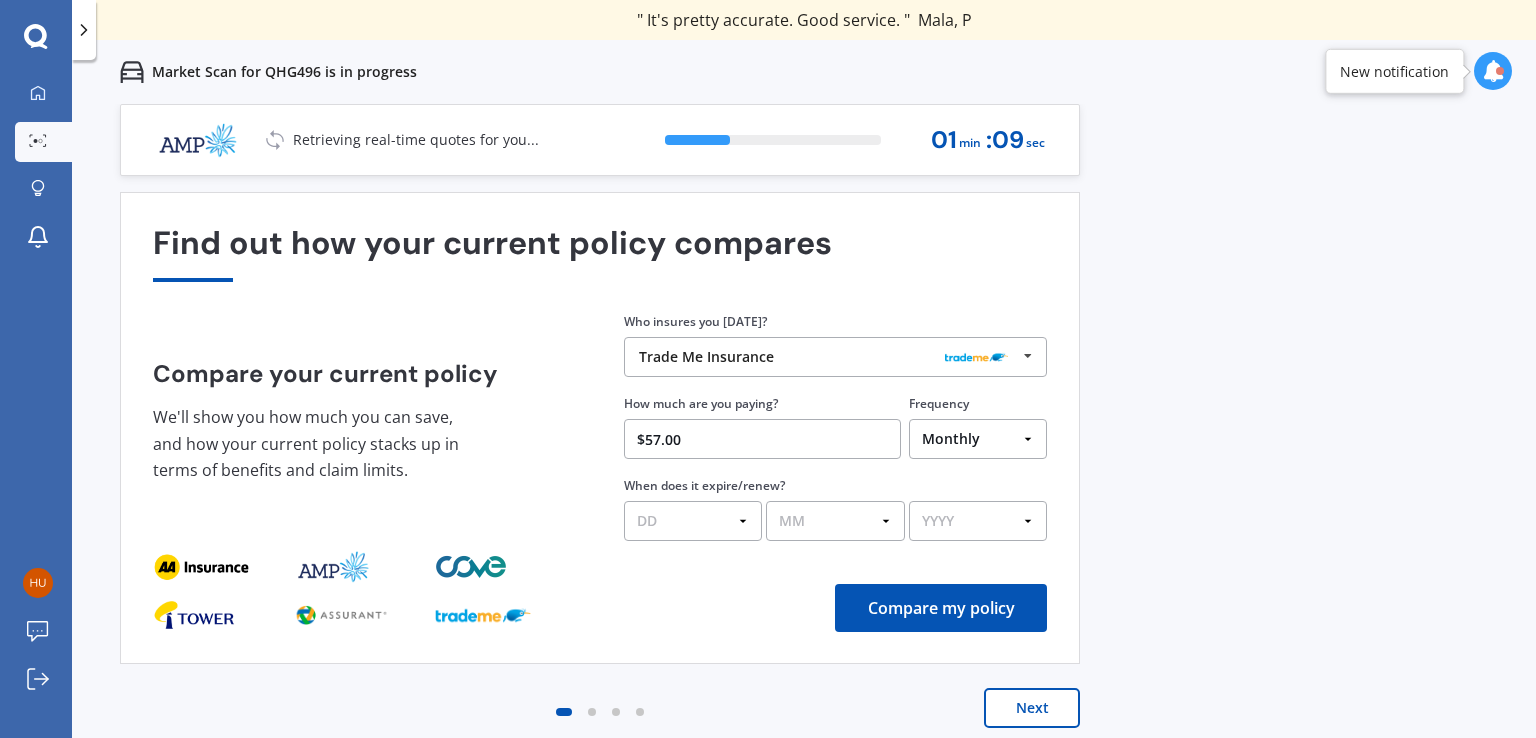 click on "Compare my policy" at bounding box center [941, 608] 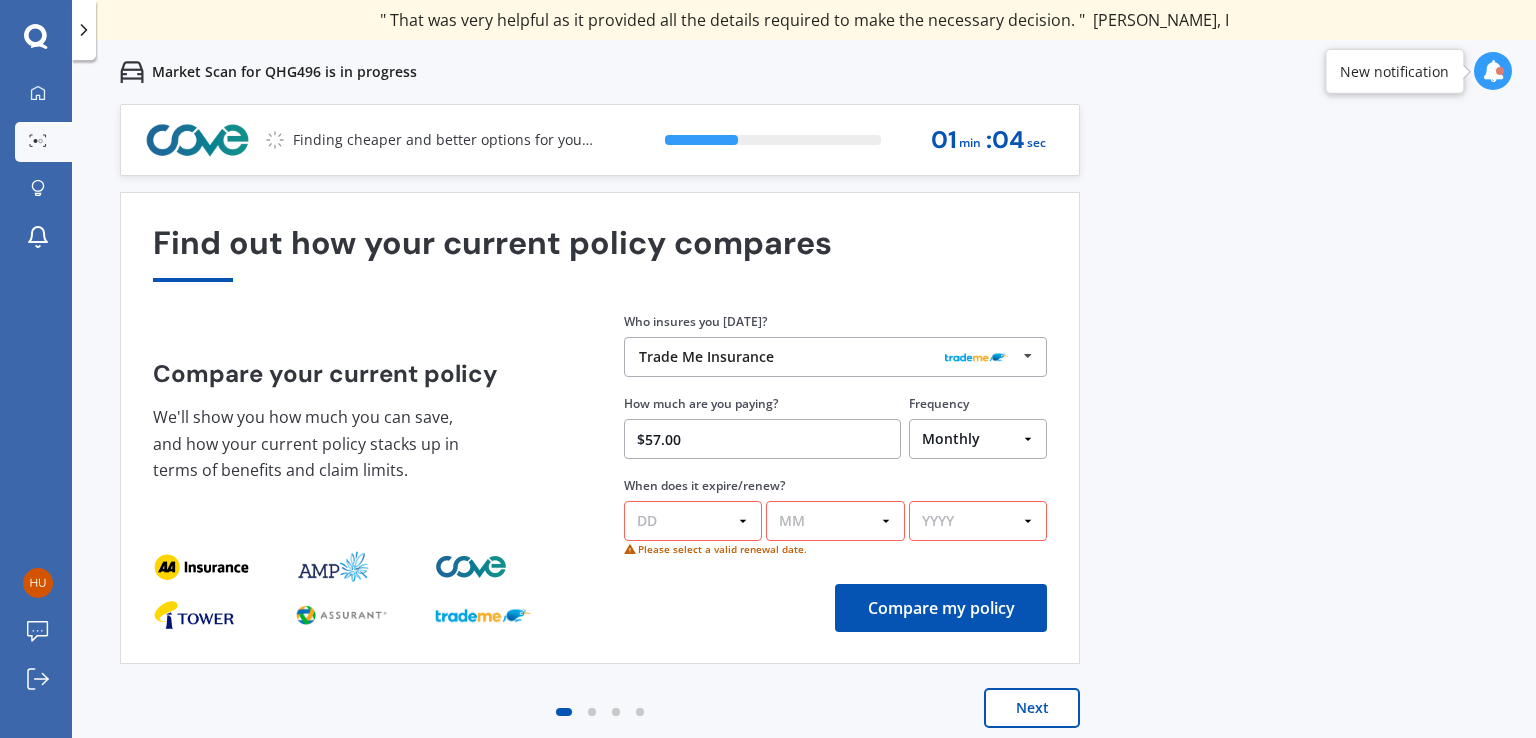 click on "DD 01 02 03 04 05 06 07 08 09 10 11 12 13 14 15 16 17 18 19 20 21 22 23 24 25 26 27 28 29 30 31" at bounding box center (693, 521) 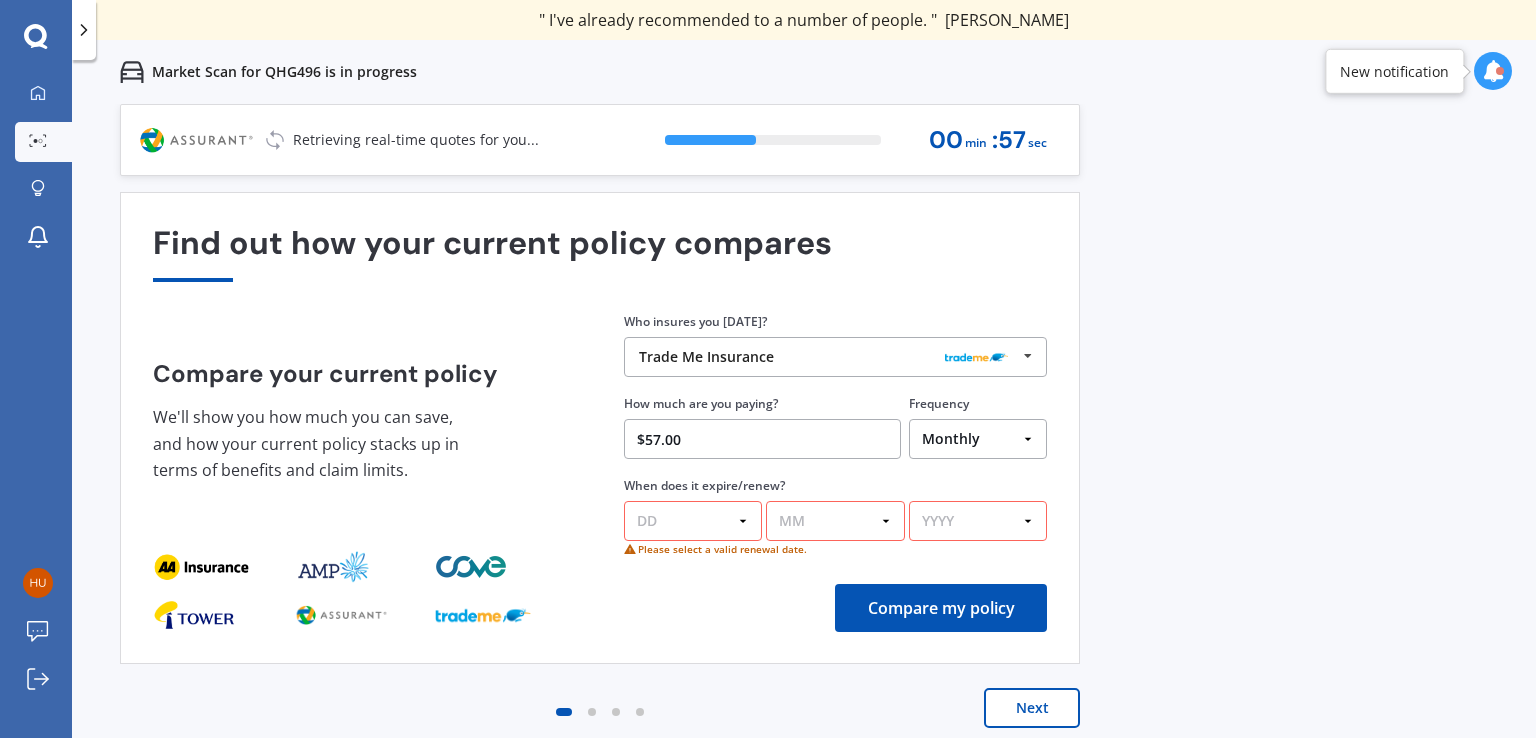 select on "26" 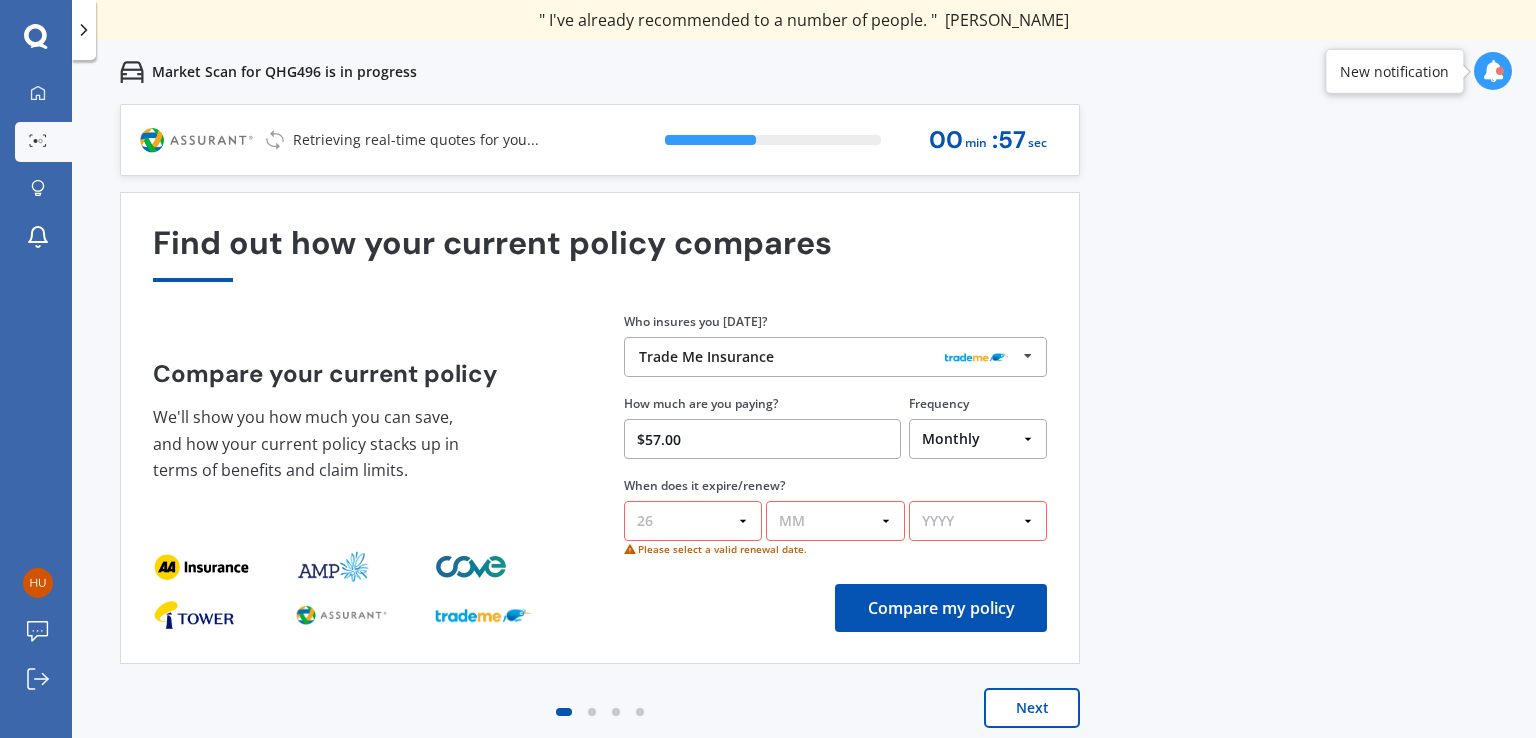 click on "DD 01 02 03 04 05 06 07 08 09 10 11 12 13 14 15 16 17 18 19 20 21 22 23 24 25 26 27 28 29 30 31" at bounding box center (693, 521) 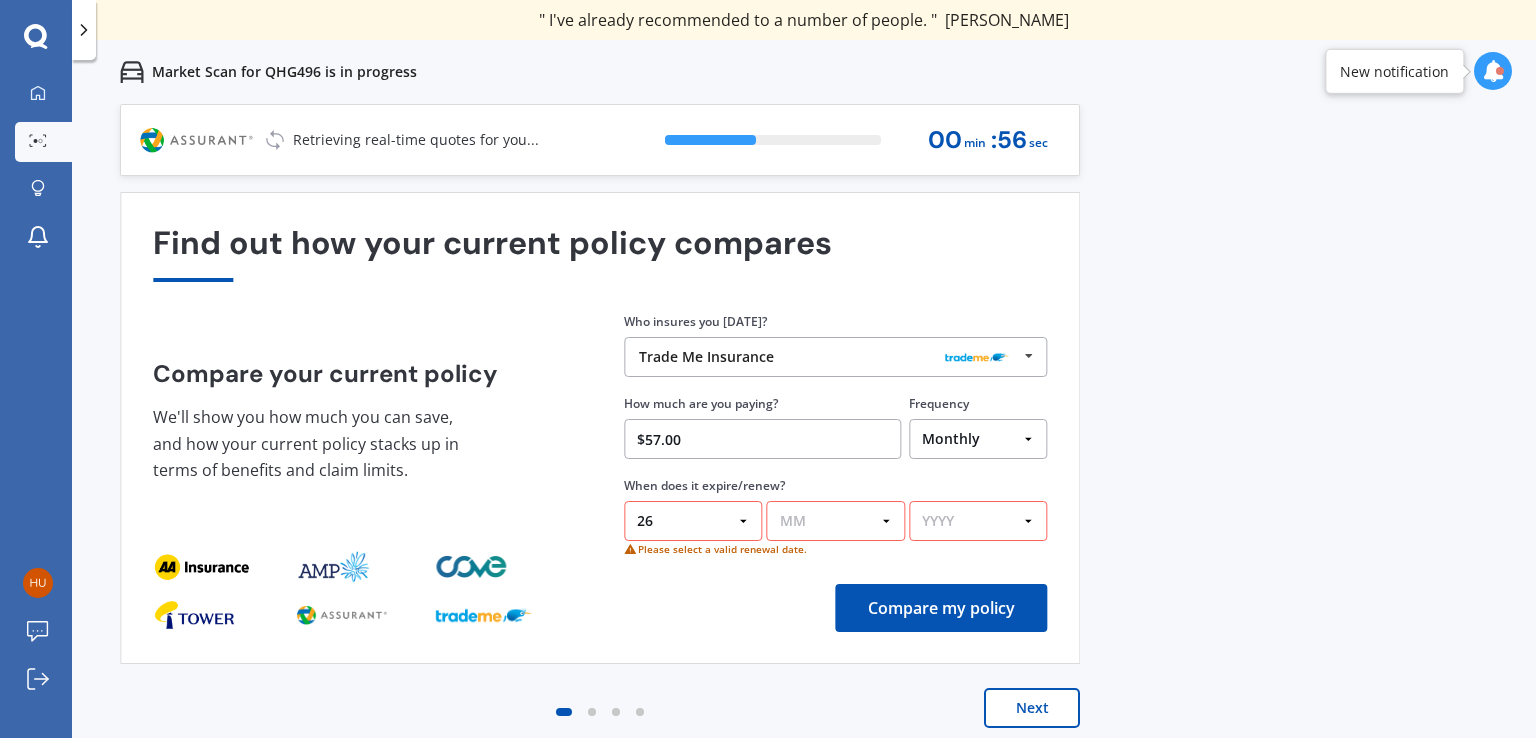 click on "MM 01 02 03 04 05 06 07 08 09 10 11 12" at bounding box center [836, 521] 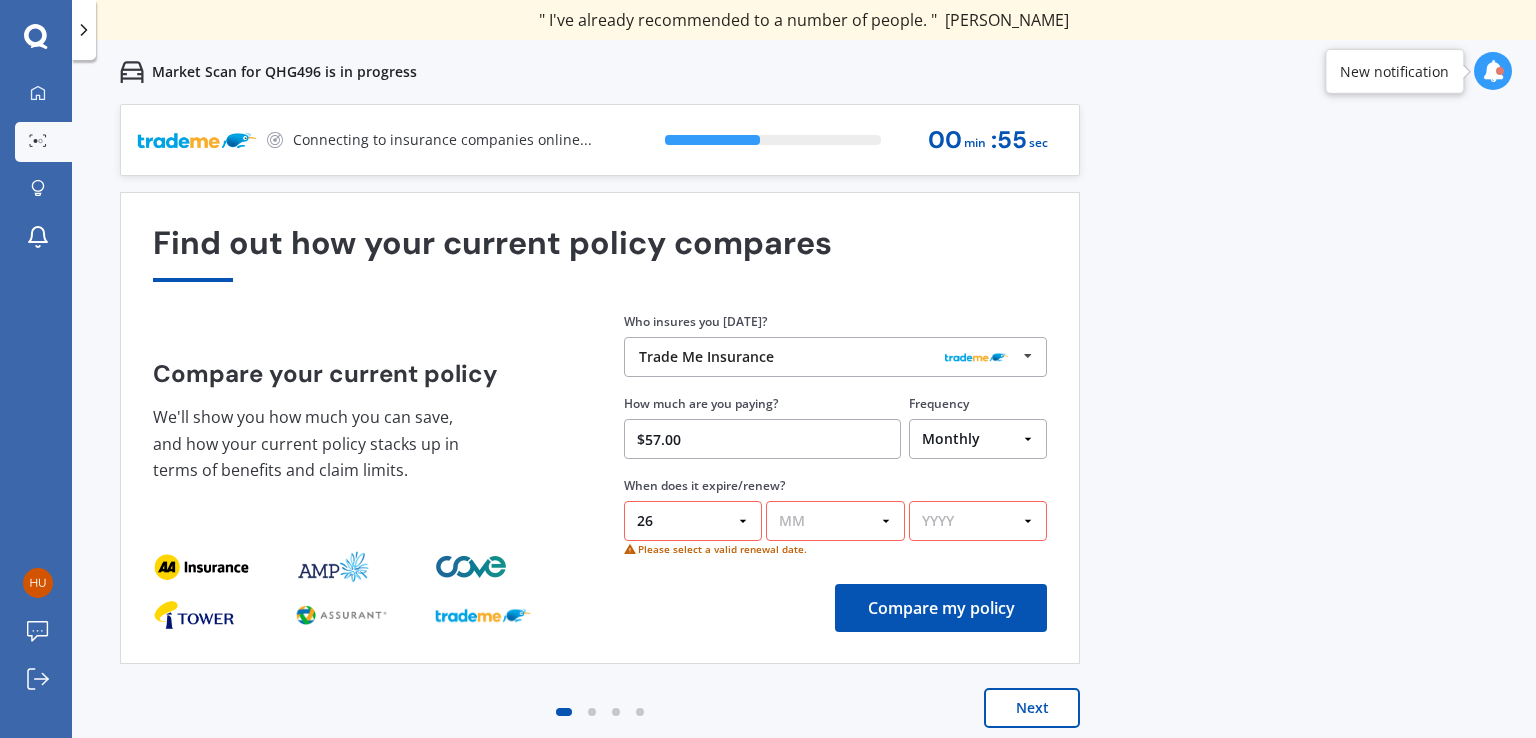 select on "12" 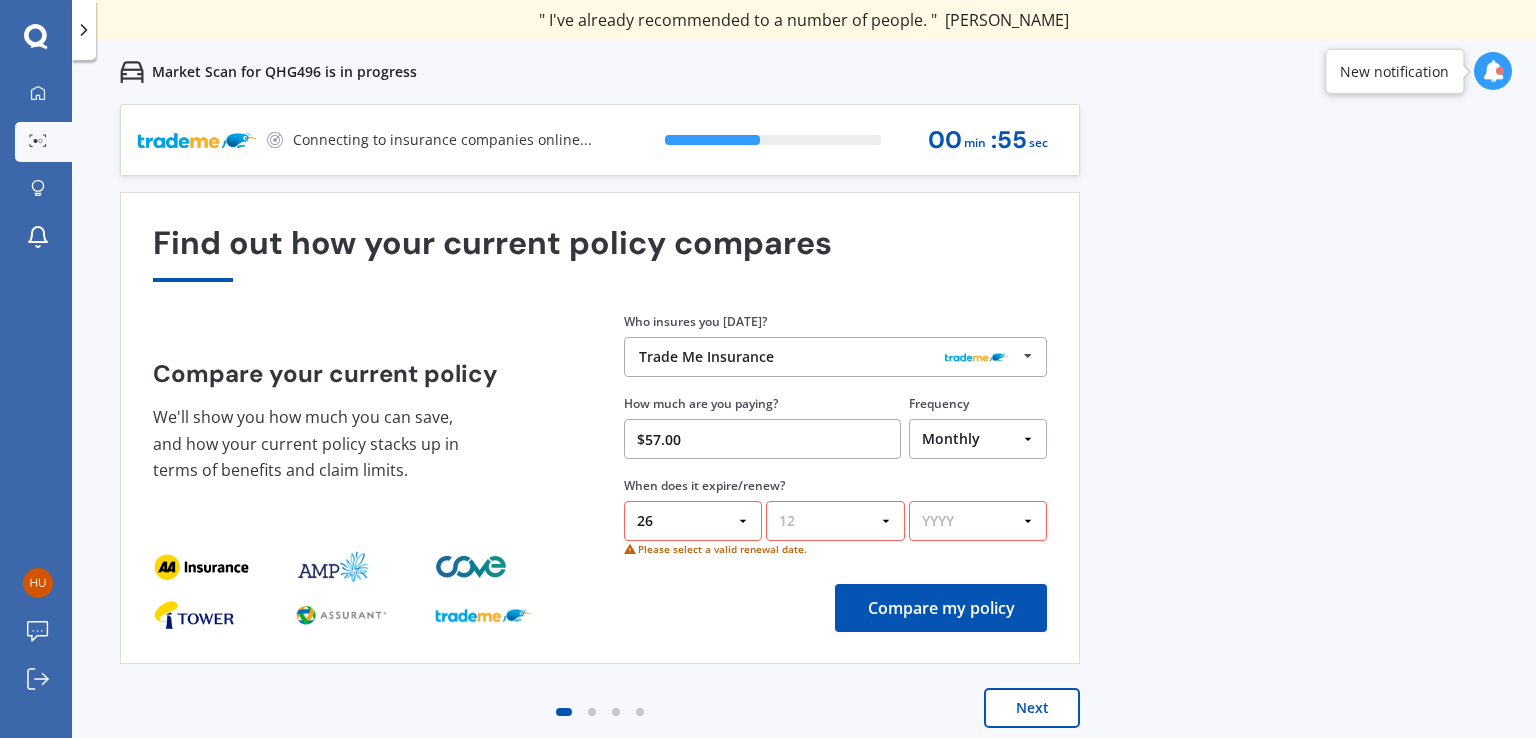 click on "MM 01 02 03 04 05 06 07 08 09 10 11 12" at bounding box center (835, 521) 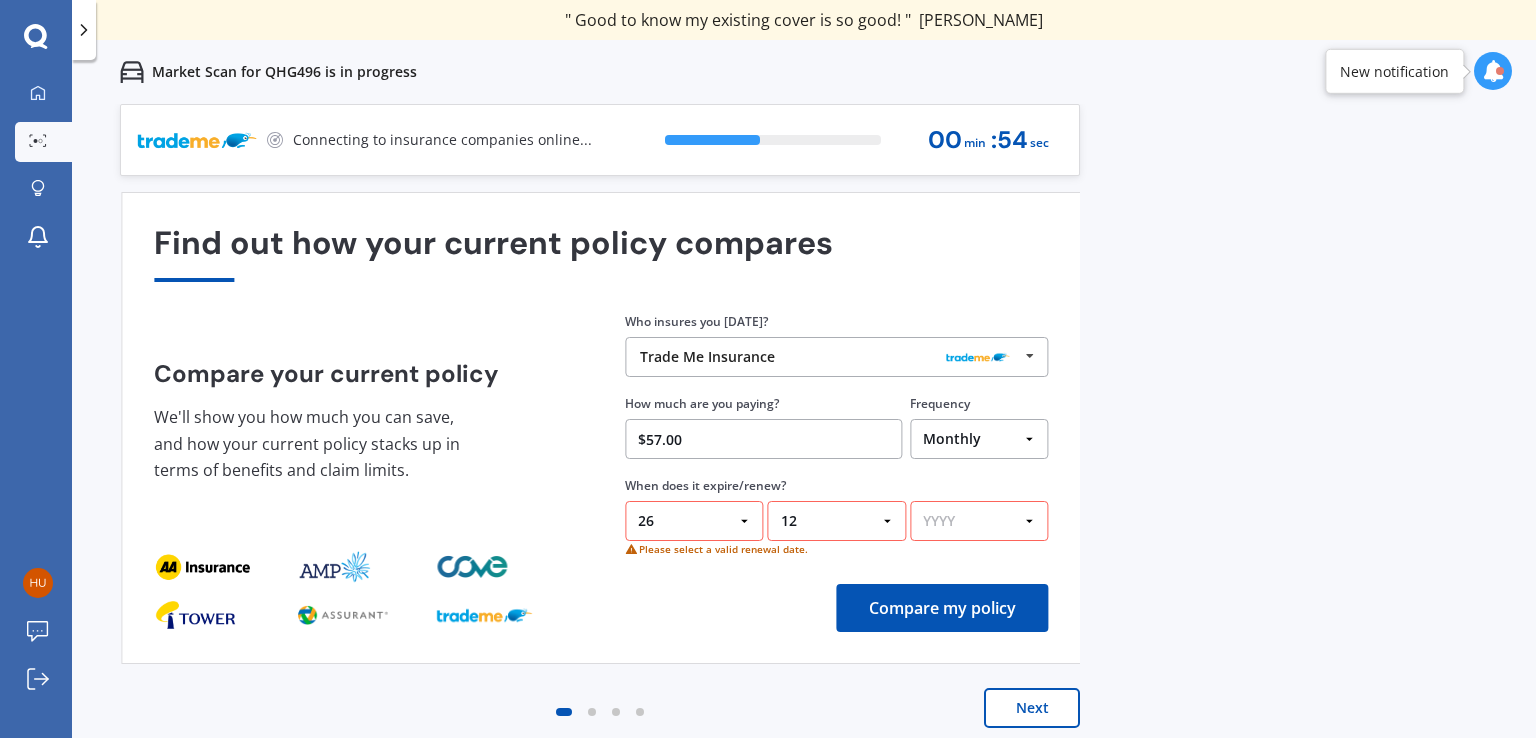 click on "YYYY 2026 2025 2024" at bounding box center [979, 521] 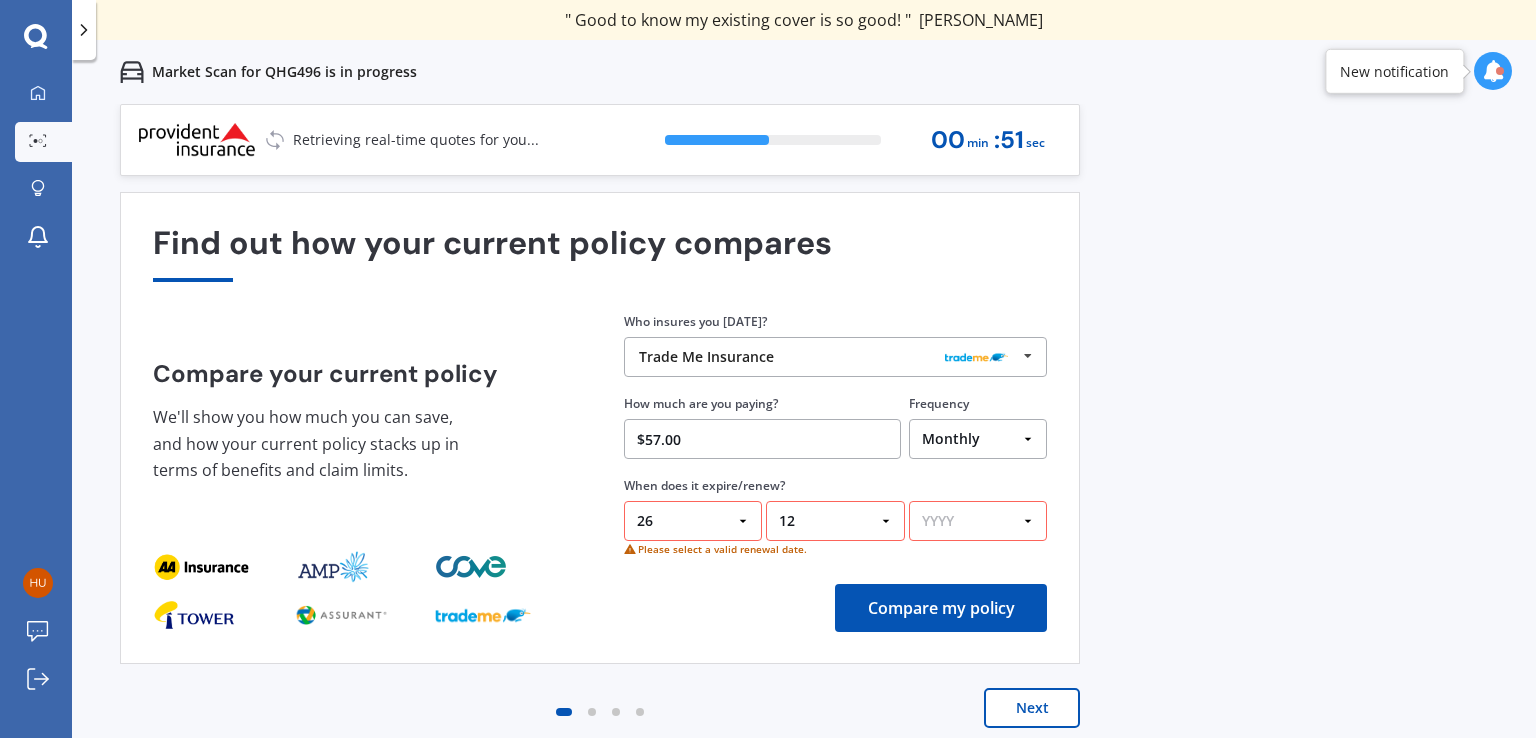 select on "2025" 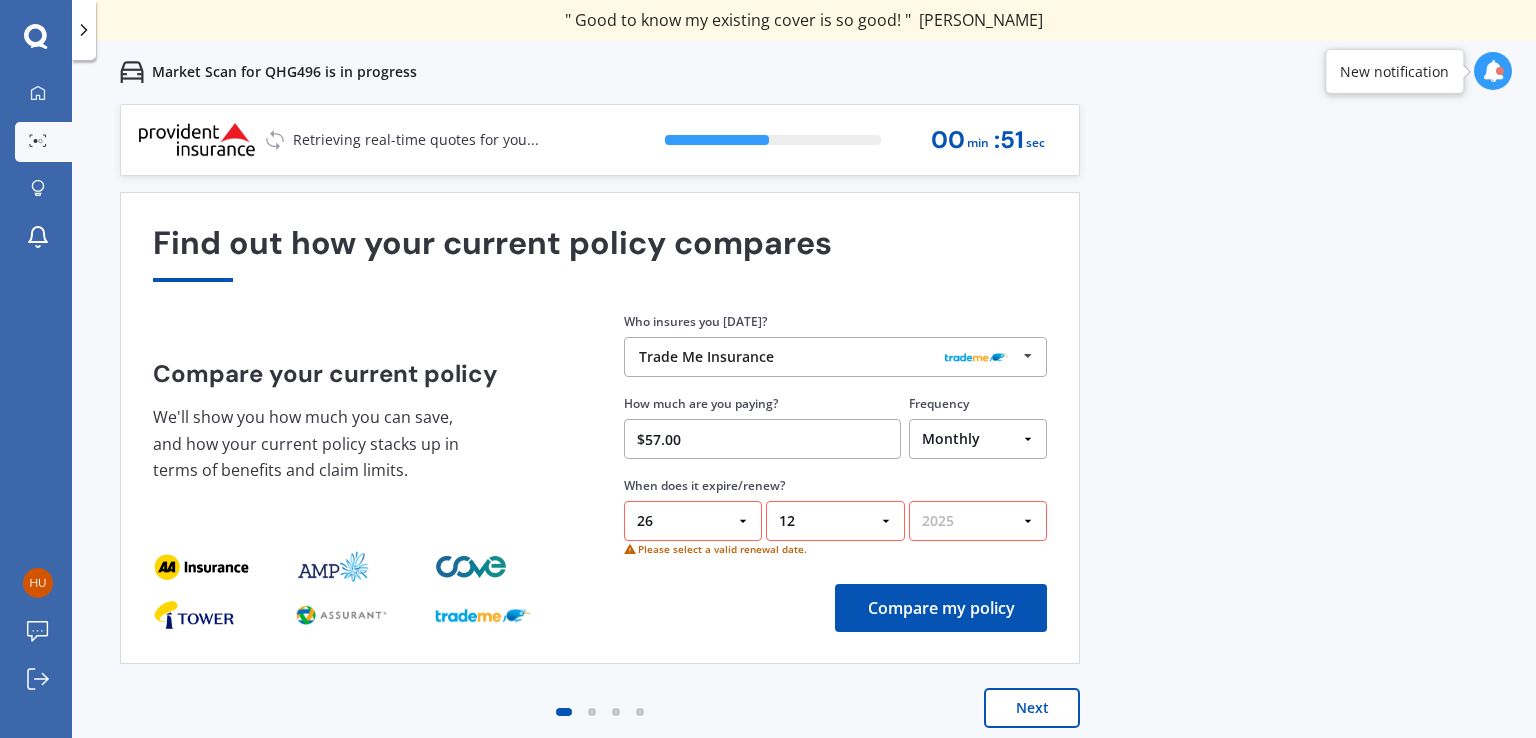 click on "YYYY 2026 2025 2024" at bounding box center (978, 521) 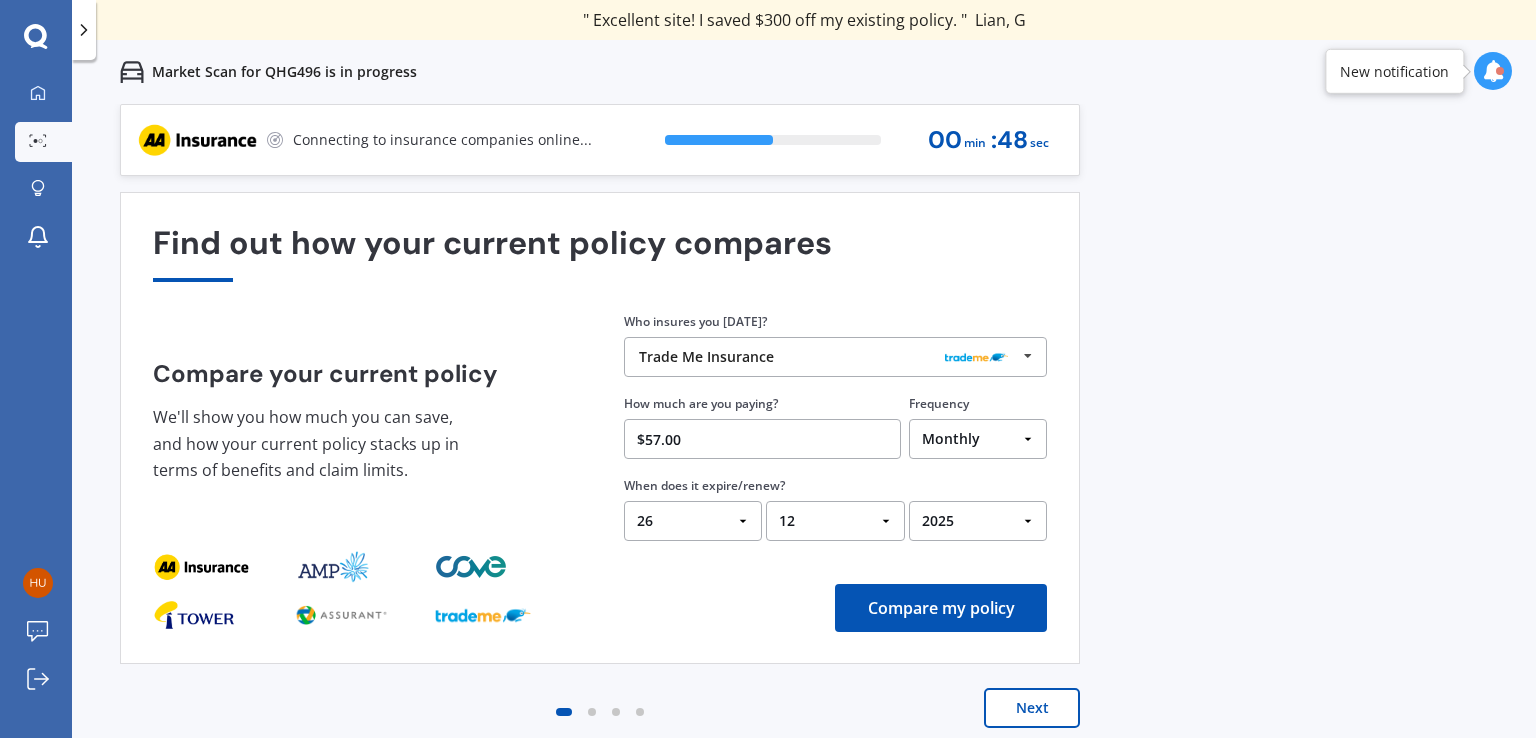 click on "Compare my policy" at bounding box center [941, 608] 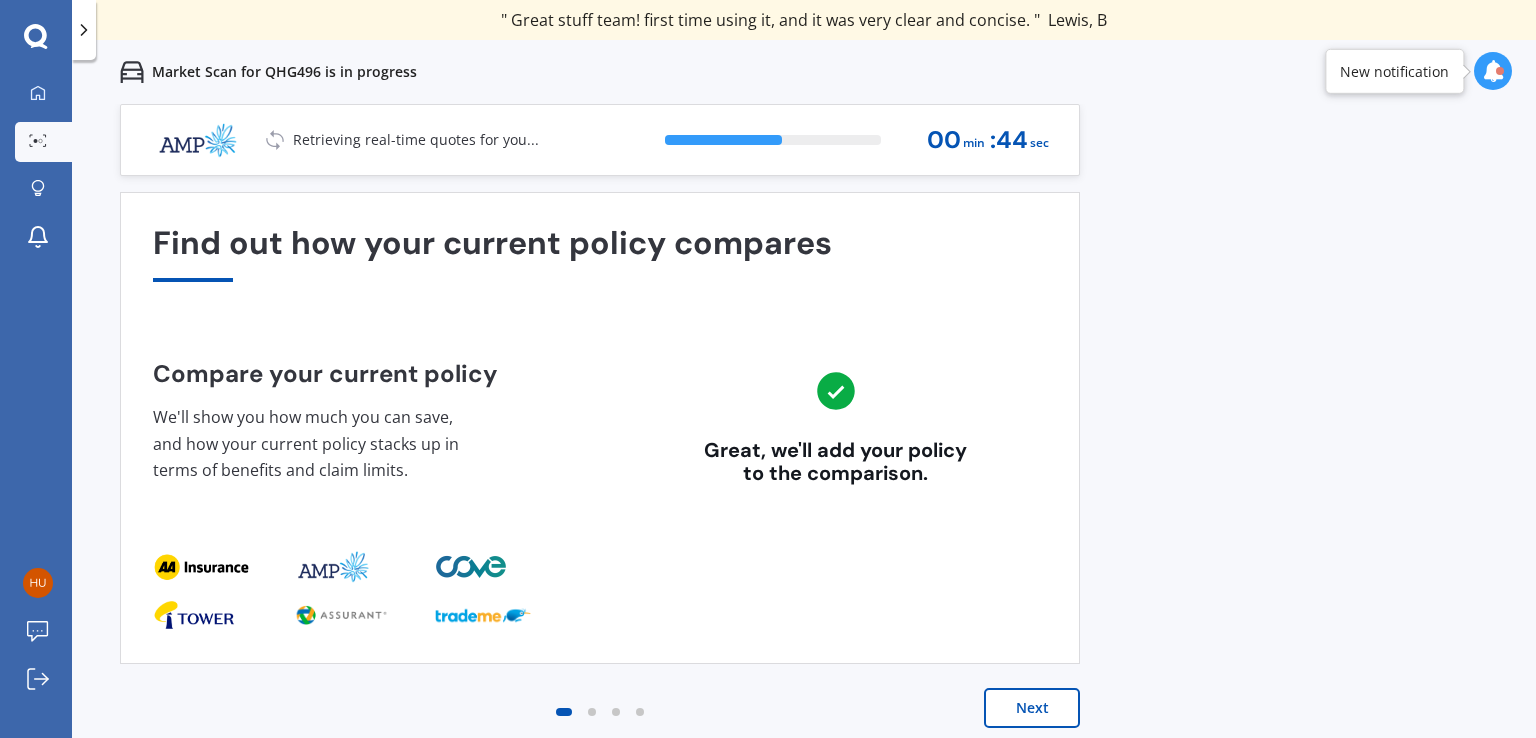 click on "Next" at bounding box center (1032, 708) 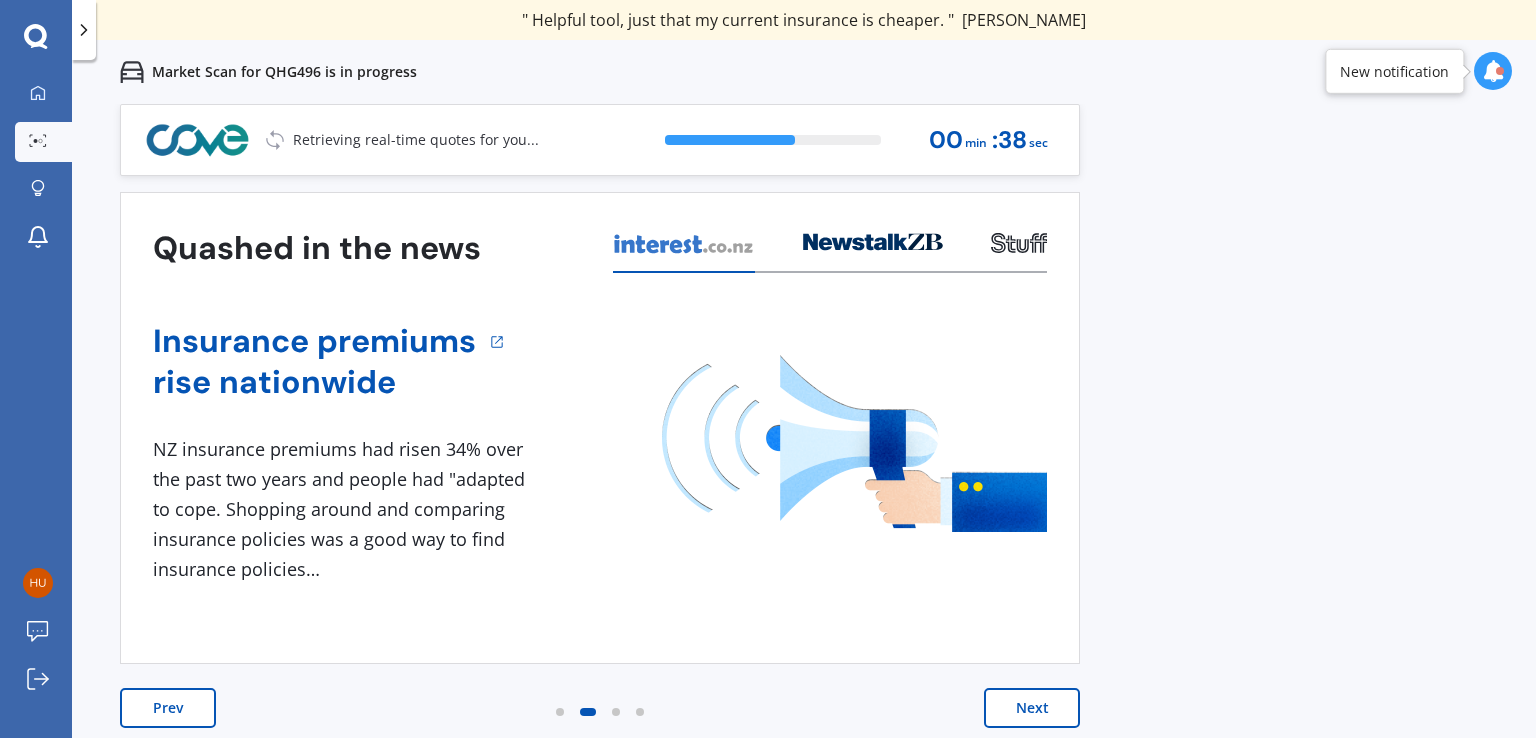 click on "Next" at bounding box center (1032, 708) 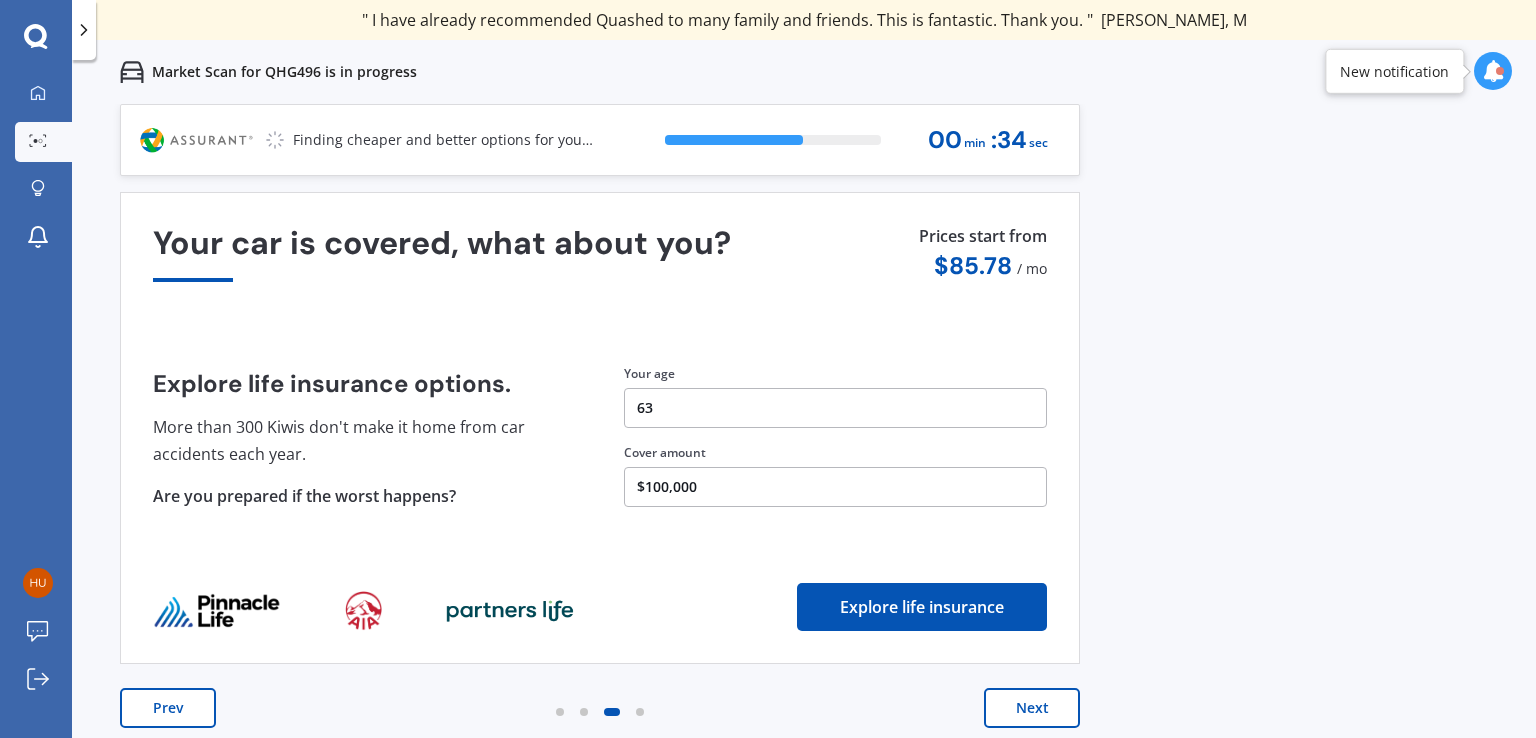 click on "Next" at bounding box center (1032, 708) 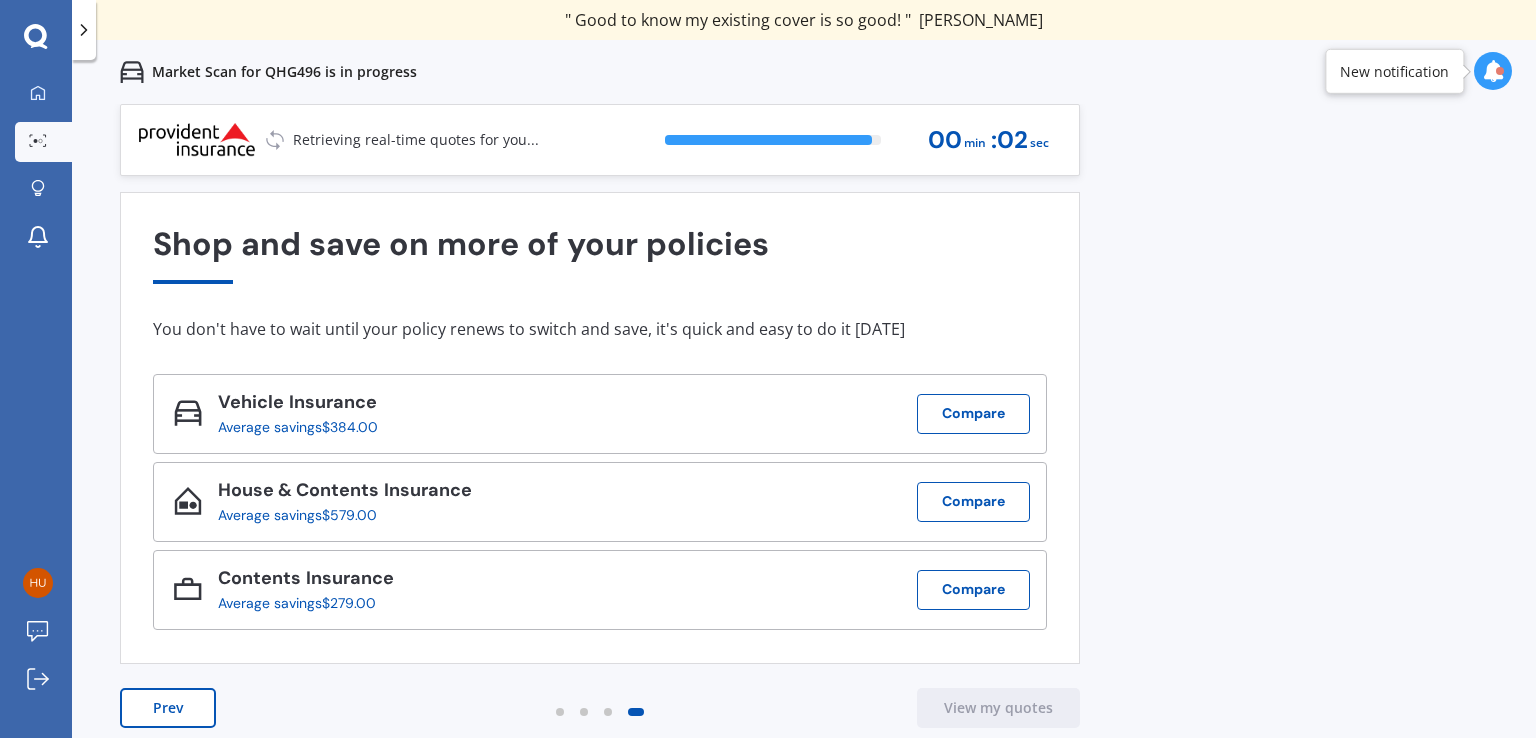 click at bounding box center (1493, 71) 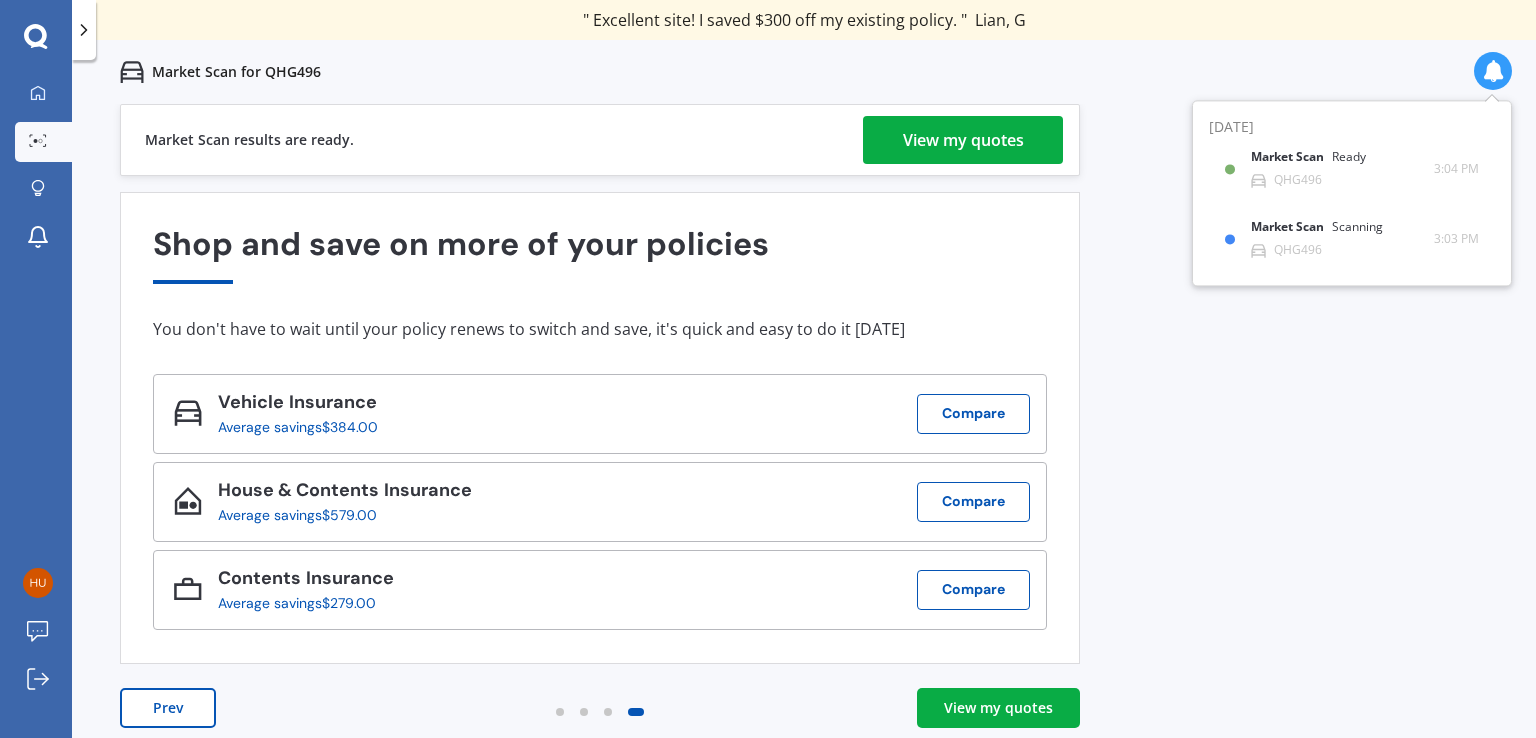 click on "View my quotes" at bounding box center [963, 140] 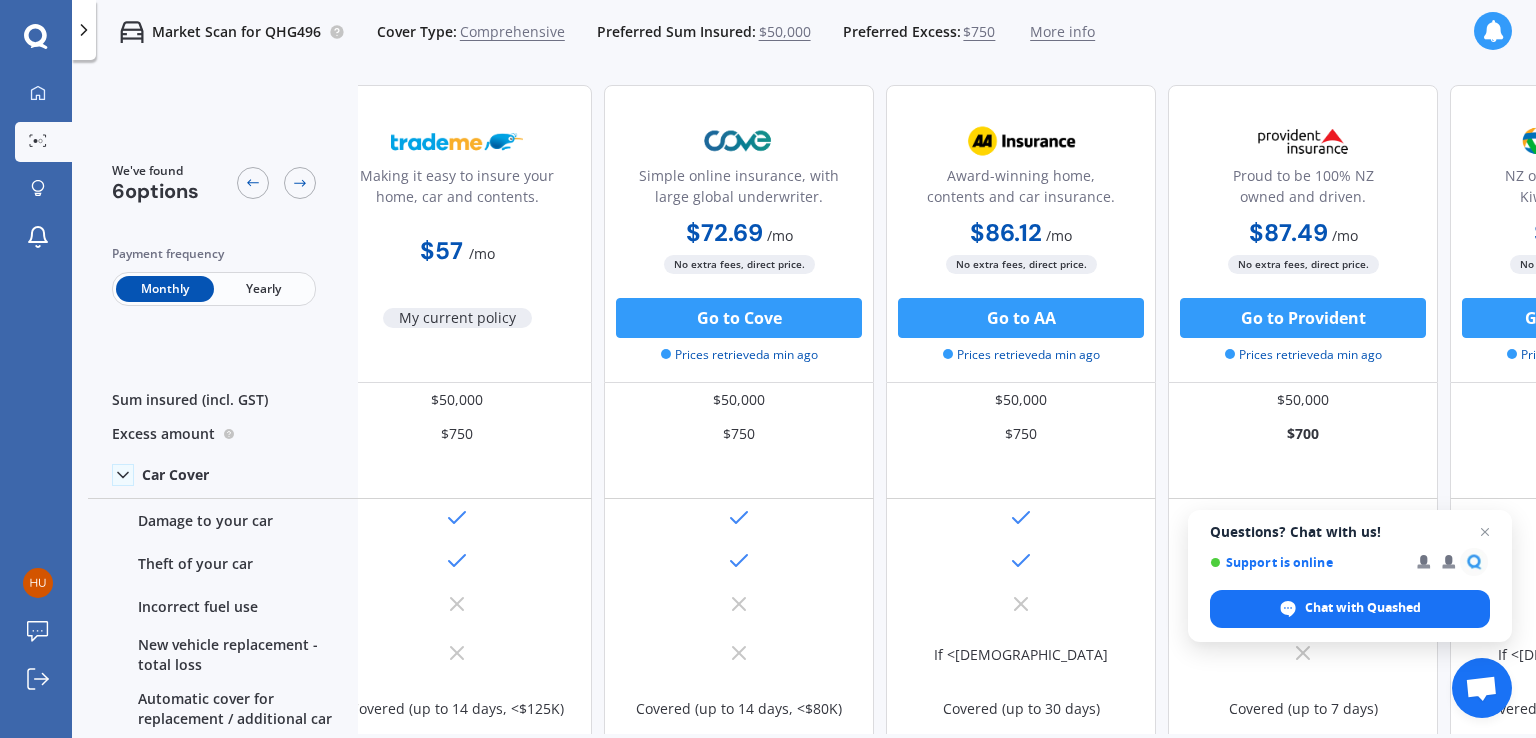 scroll, scrollTop: 0, scrollLeft: 0, axis: both 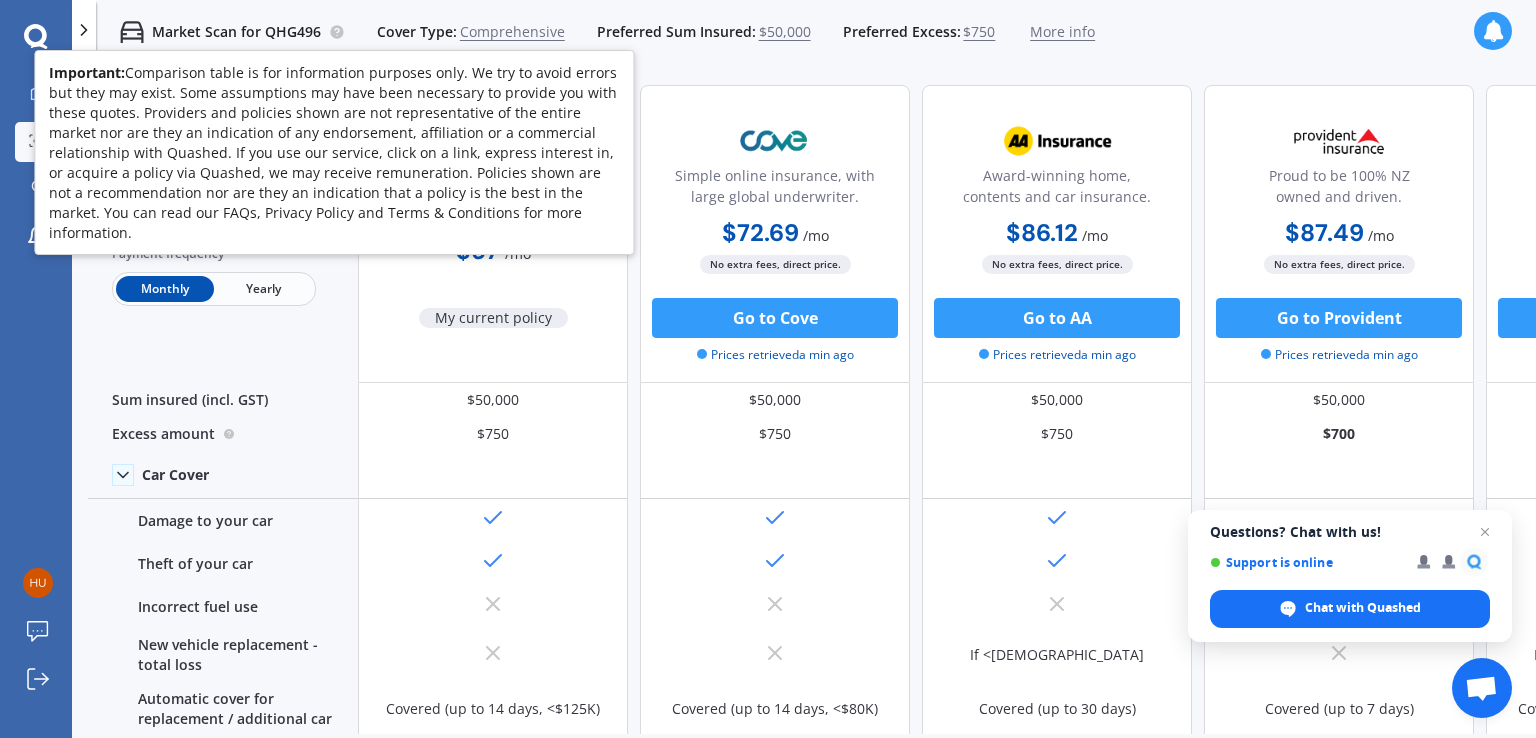 click 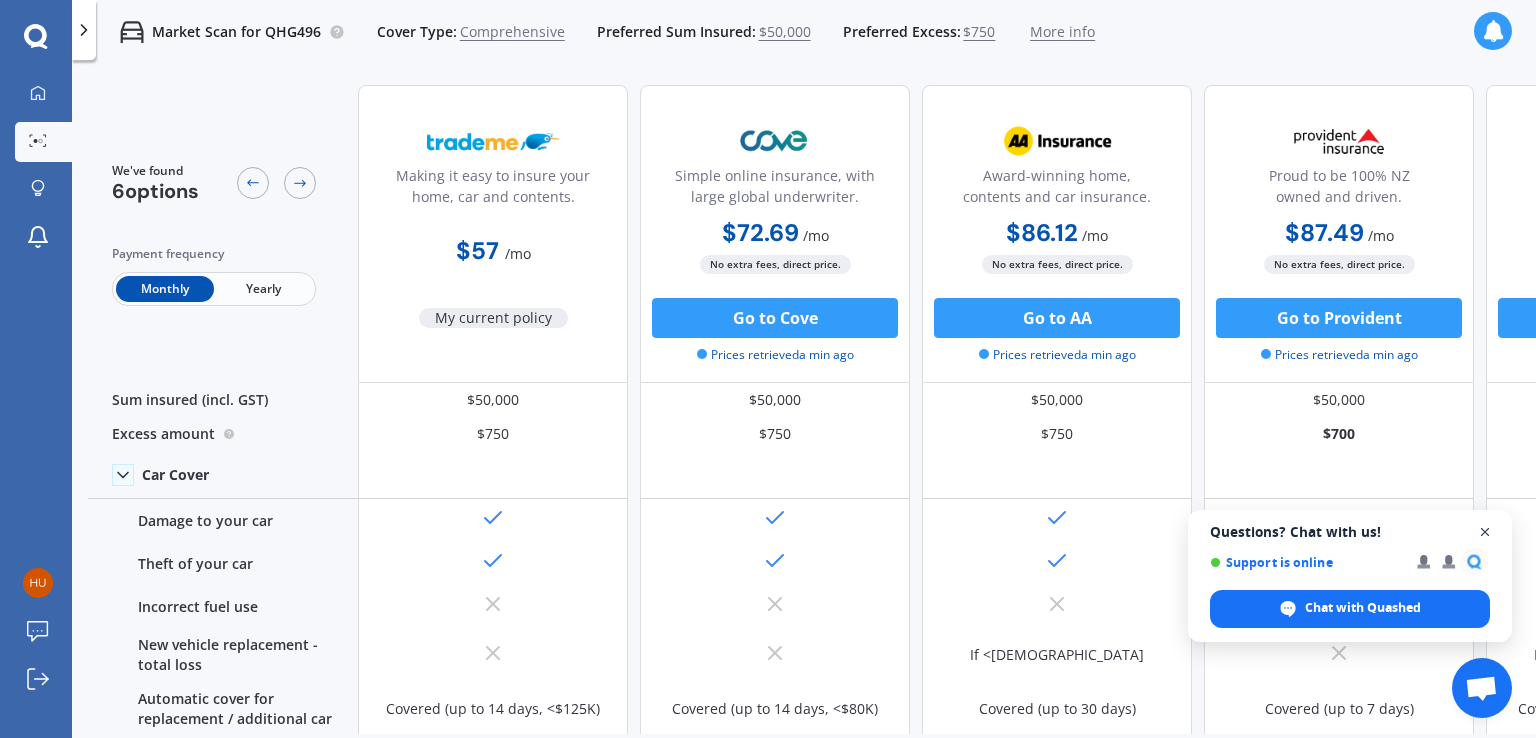click at bounding box center [1485, 532] 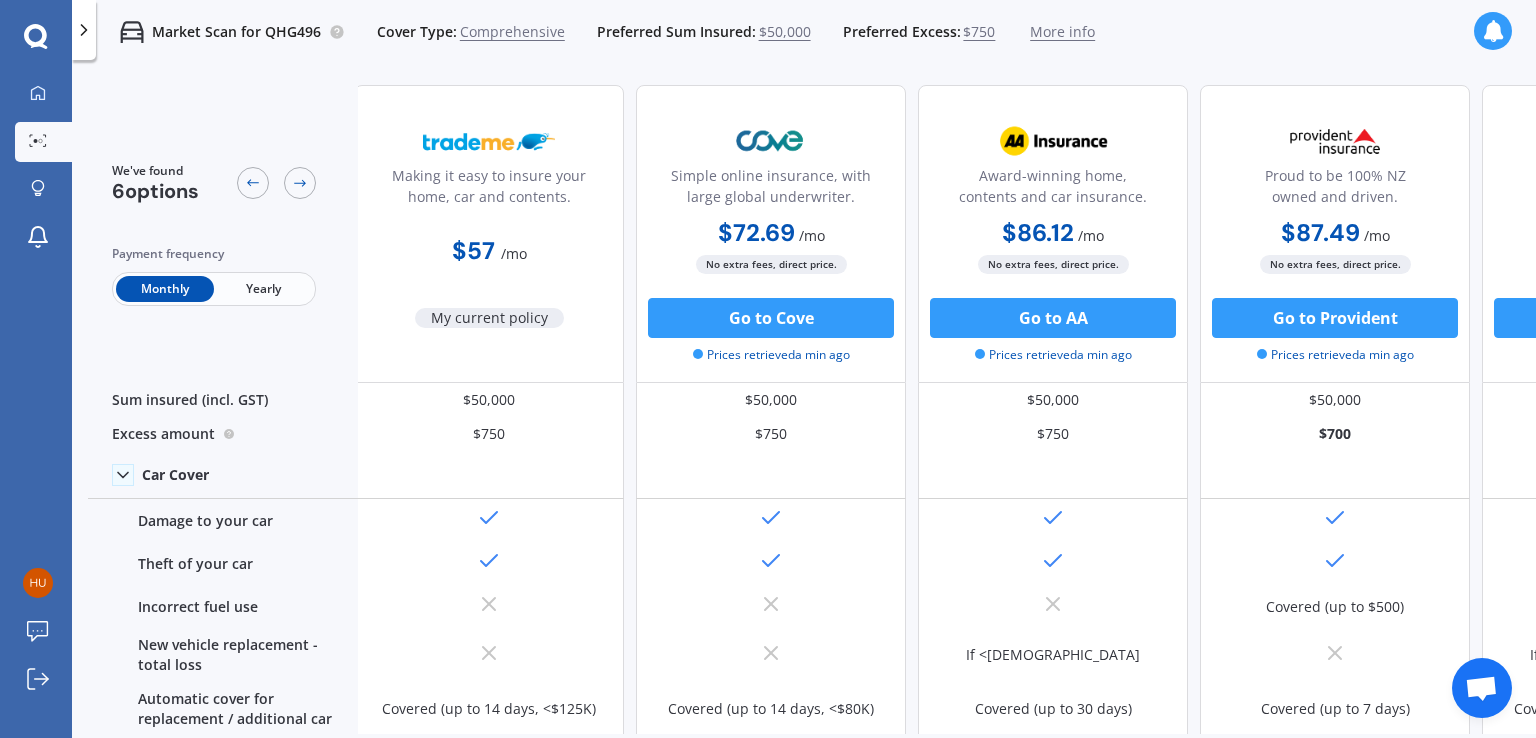 scroll, scrollTop: 0, scrollLeft: 0, axis: both 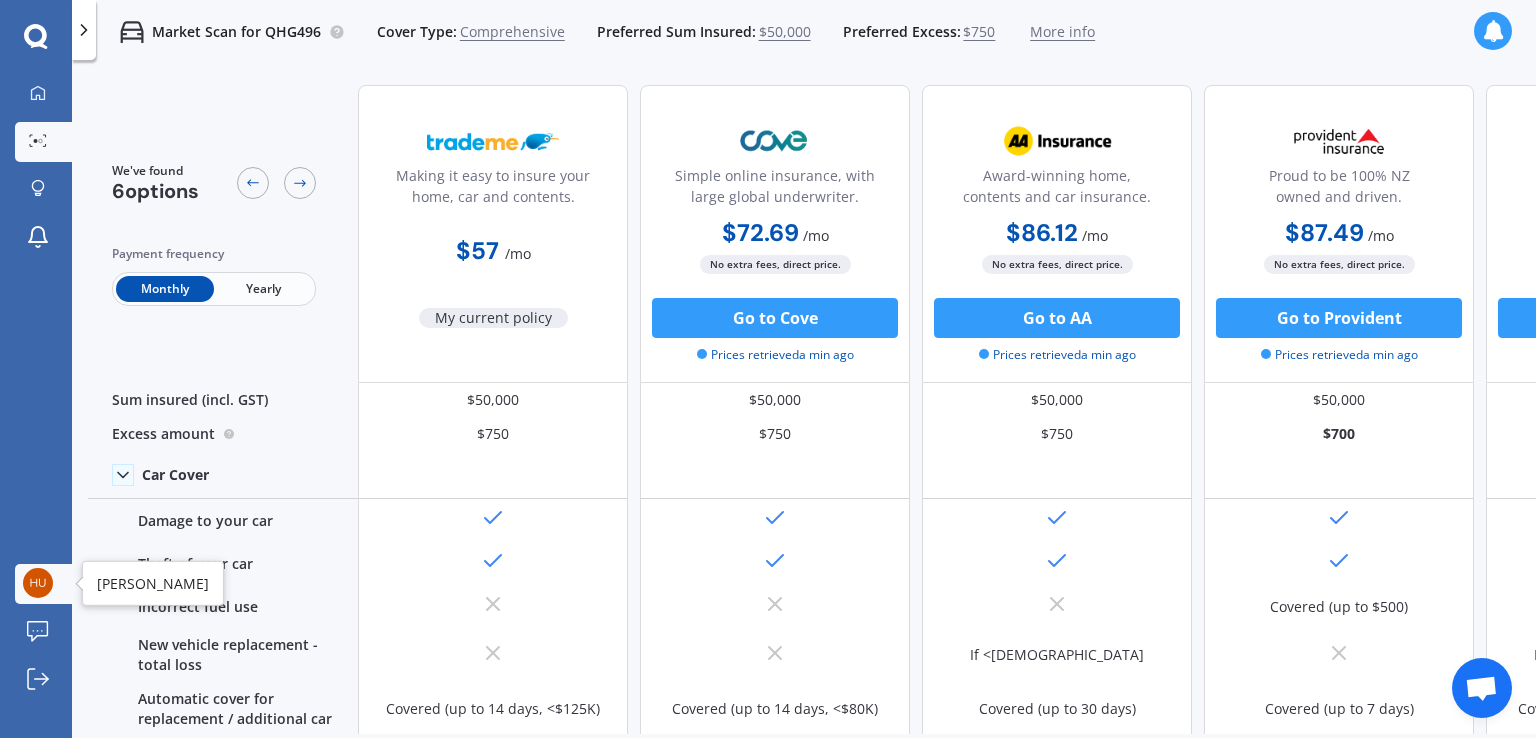 click at bounding box center [38, 583] 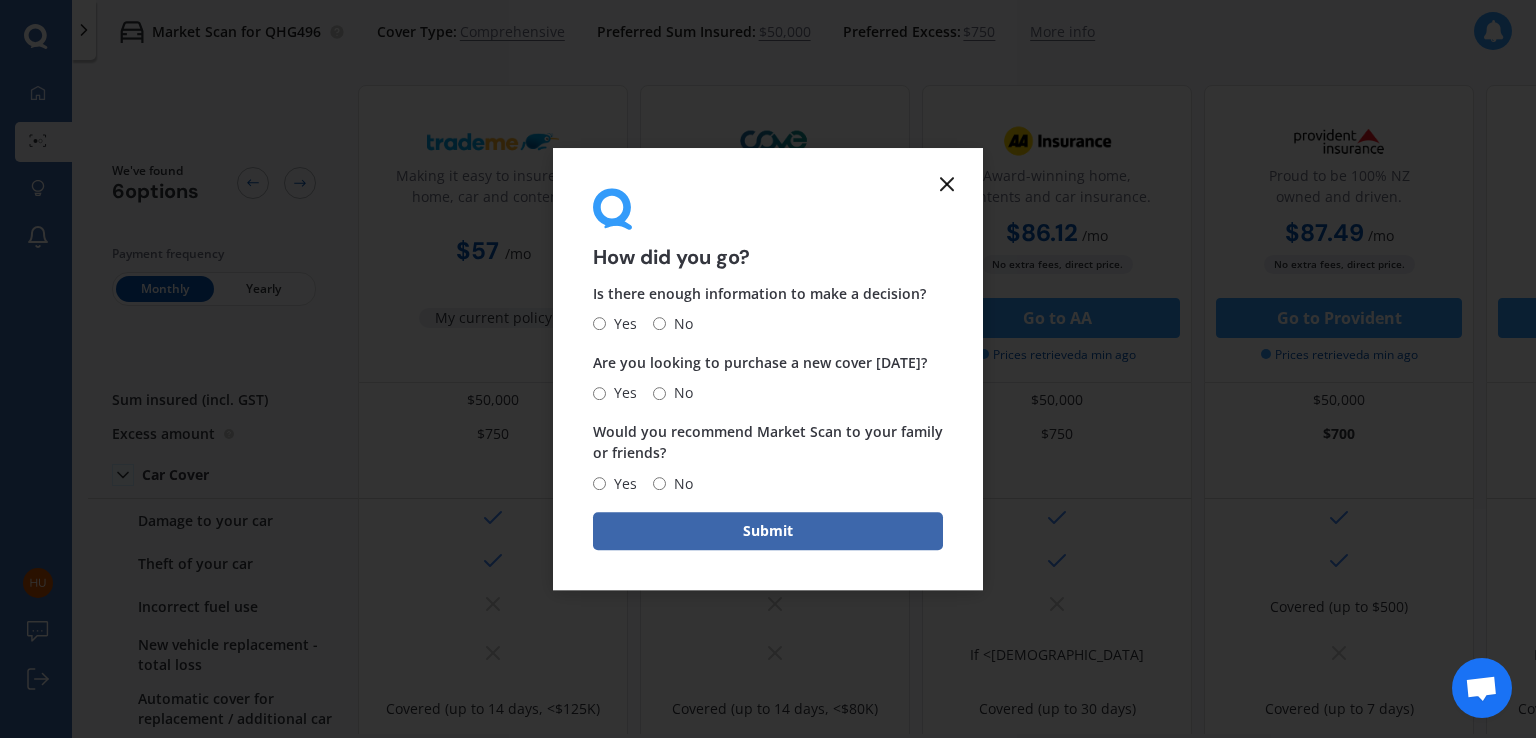 click 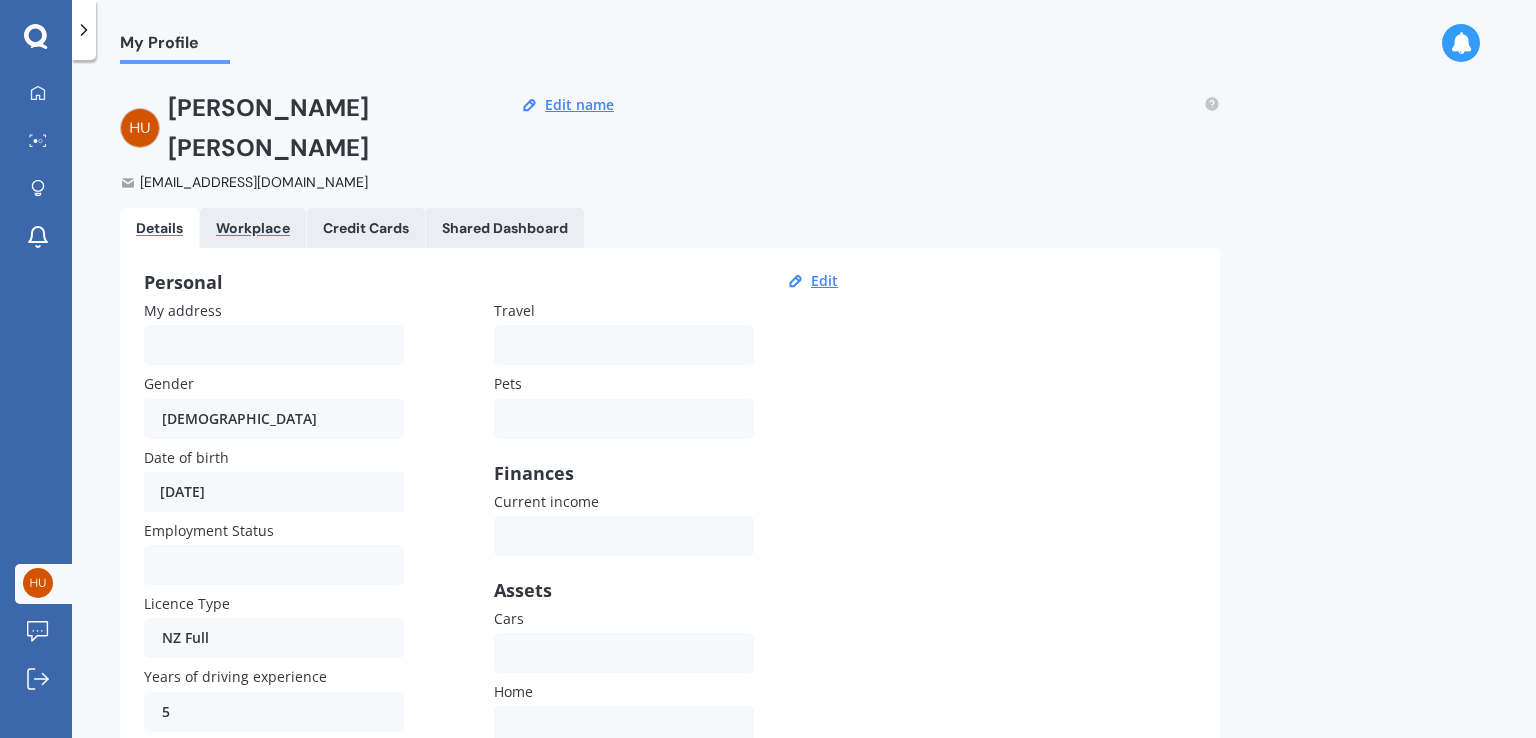 click on "Workplace" at bounding box center [253, 228] 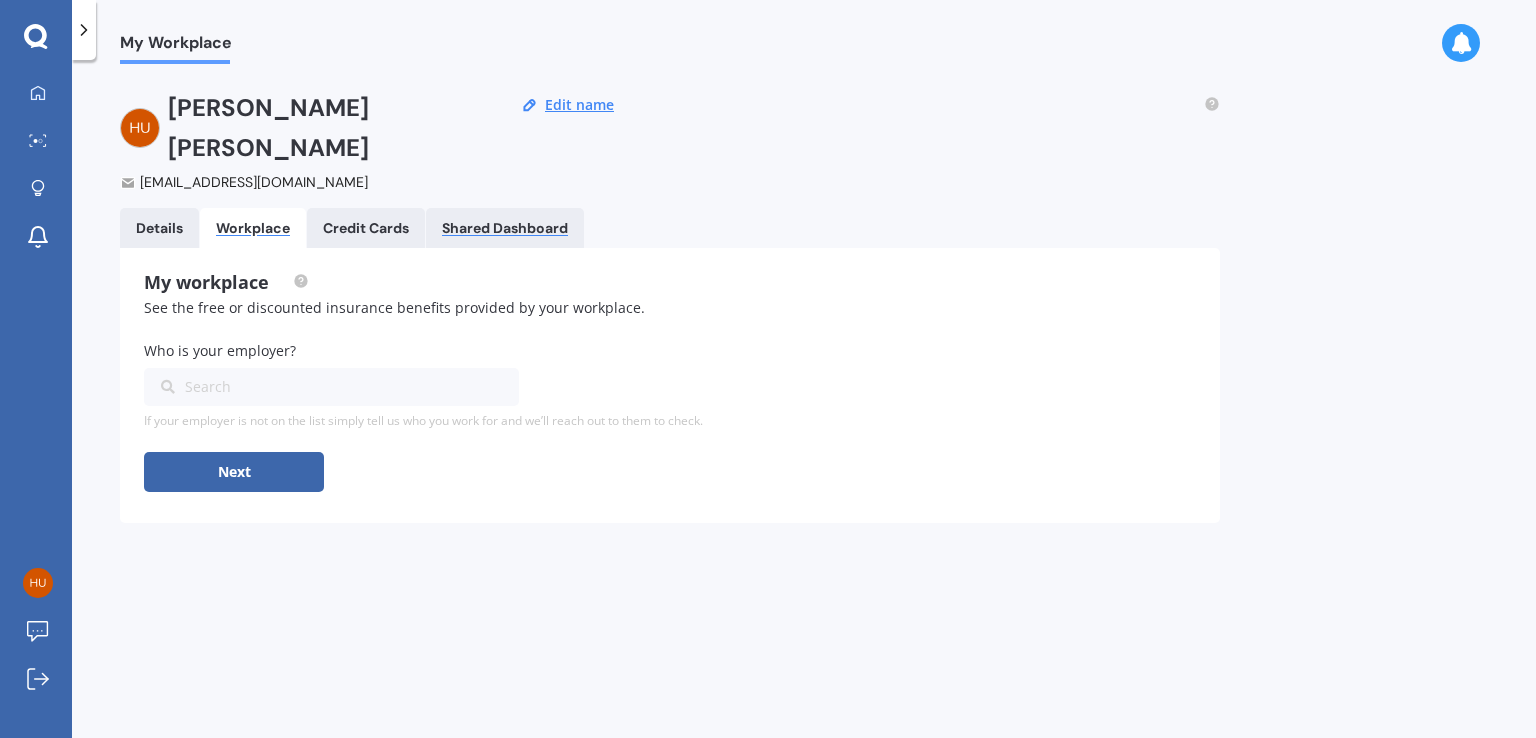 click on "Shared Dashboard" at bounding box center [505, 228] 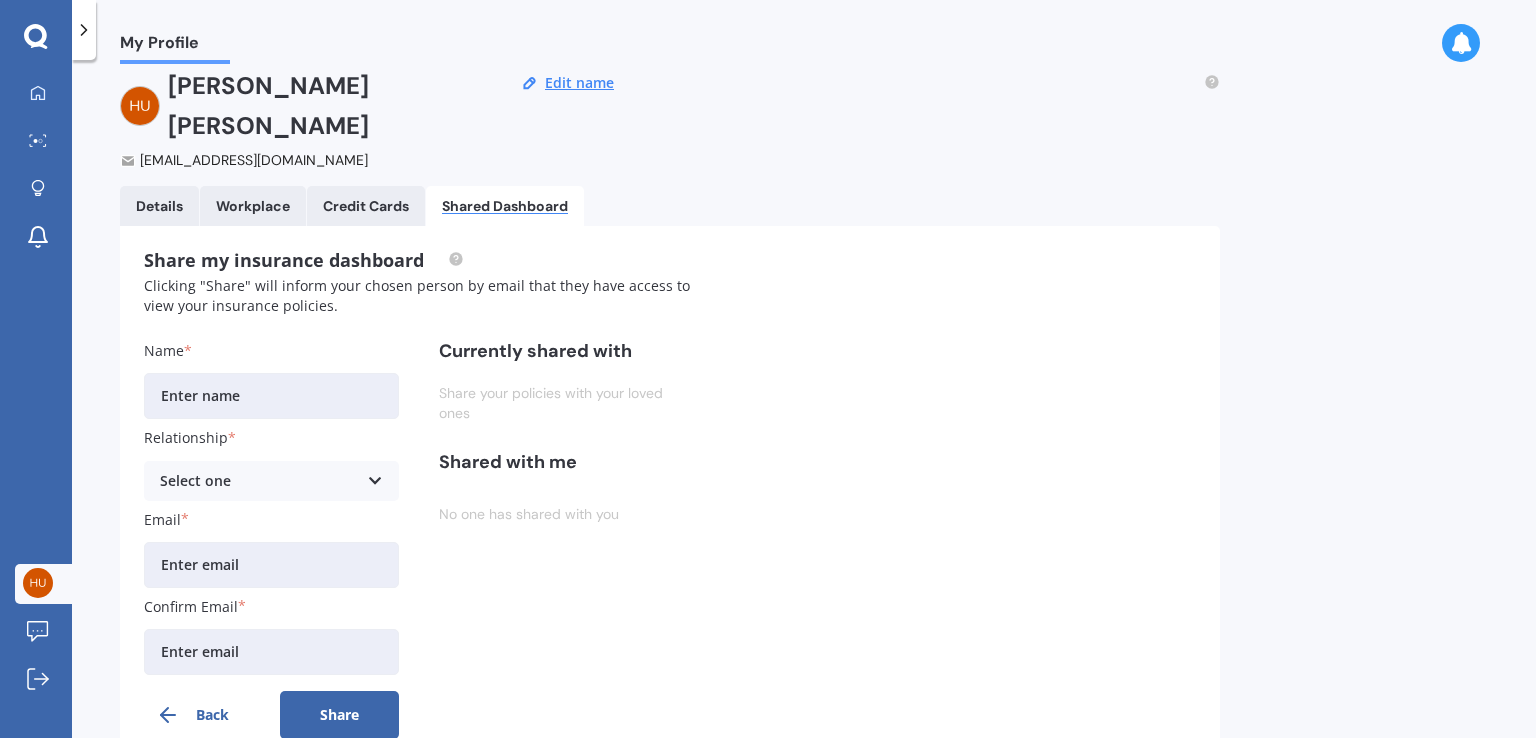 scroll, scrollTop: 0, scrollLeft: 0, axis: both 